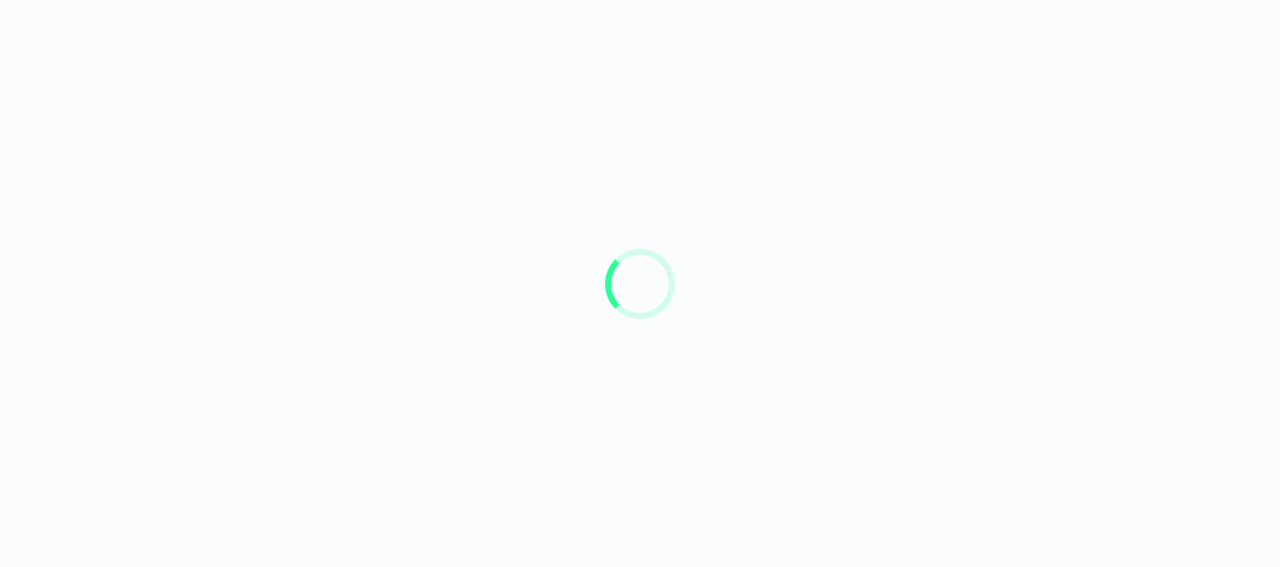 scroll, scrollTop: 0, scrollLeft: 0, axis: both 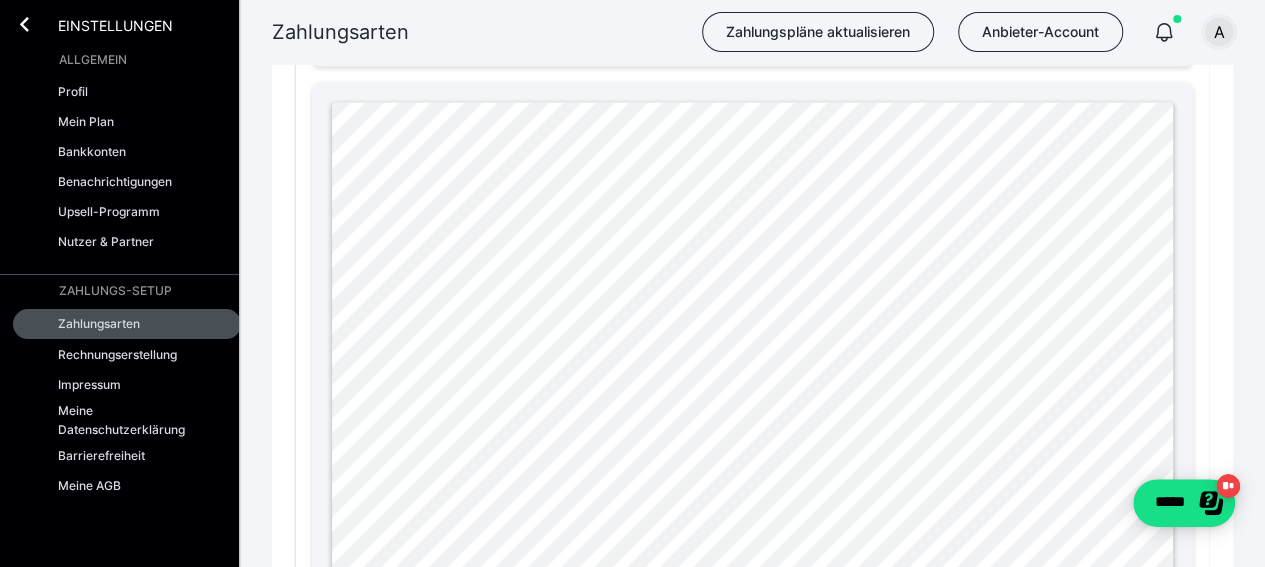 click on "A" at bounding box center (1219, 32) 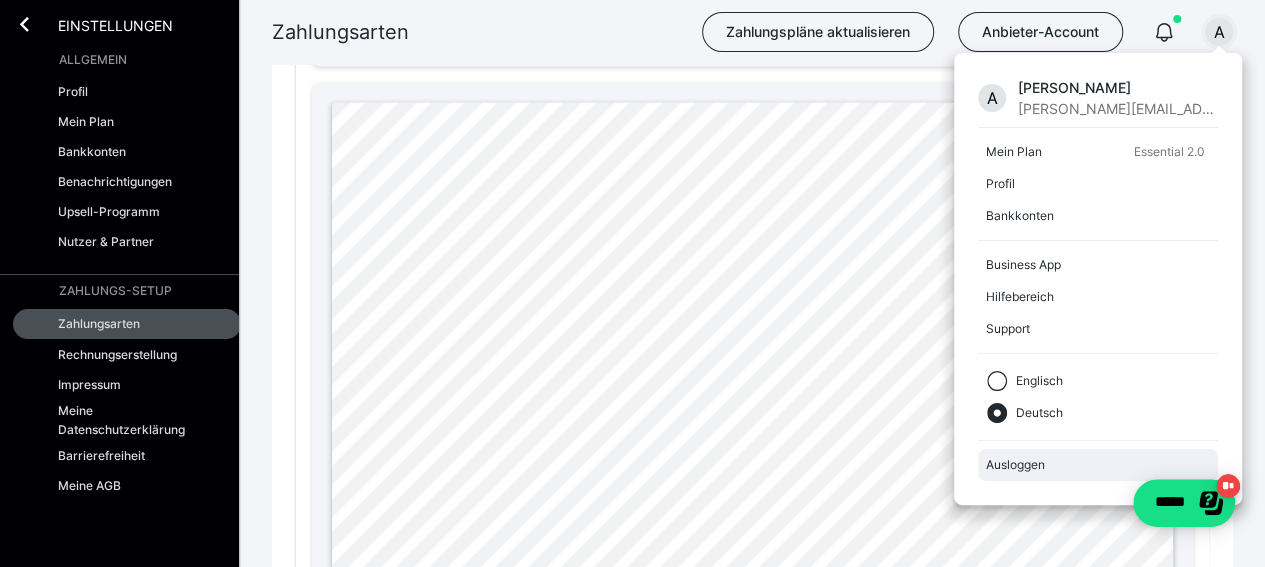 click on "Ausloggen" at bounding box center (1098, 465) 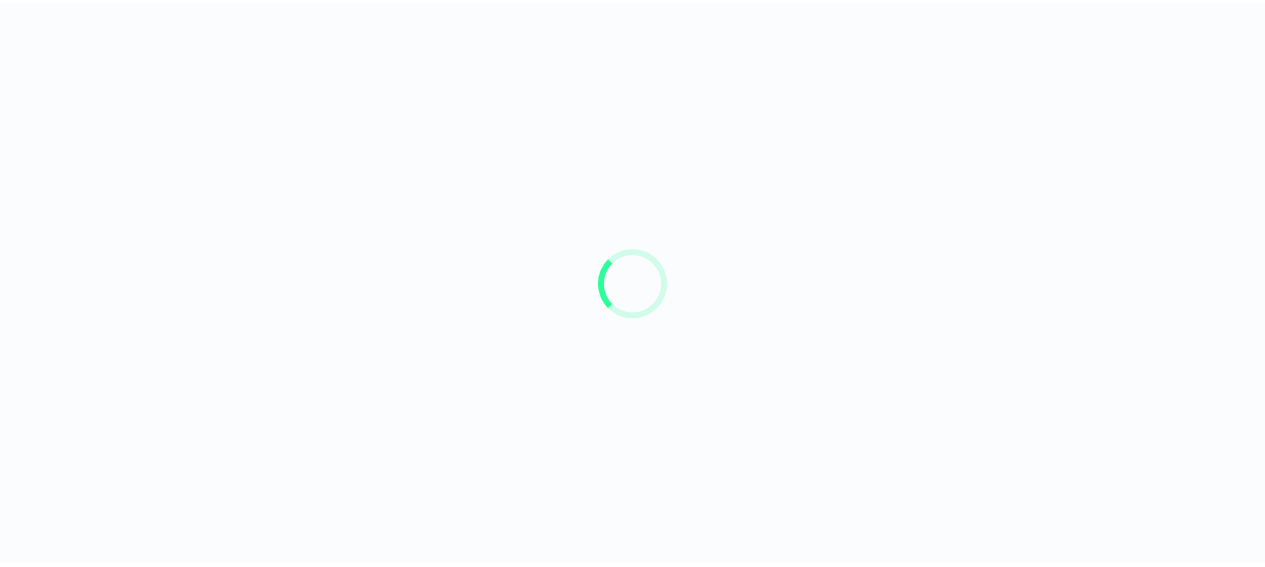 scroll, scrollTop: 0, scrollLeft: 0, axis: both 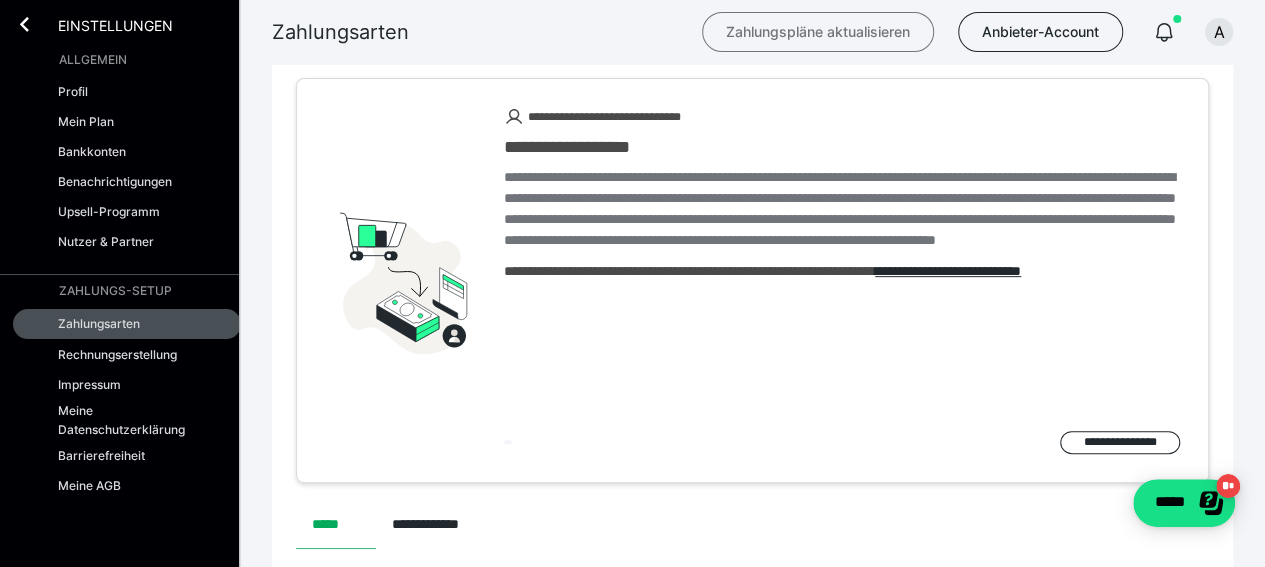 click on "Zahlungspläne aktualisieren" at bounding box center [818, 32] 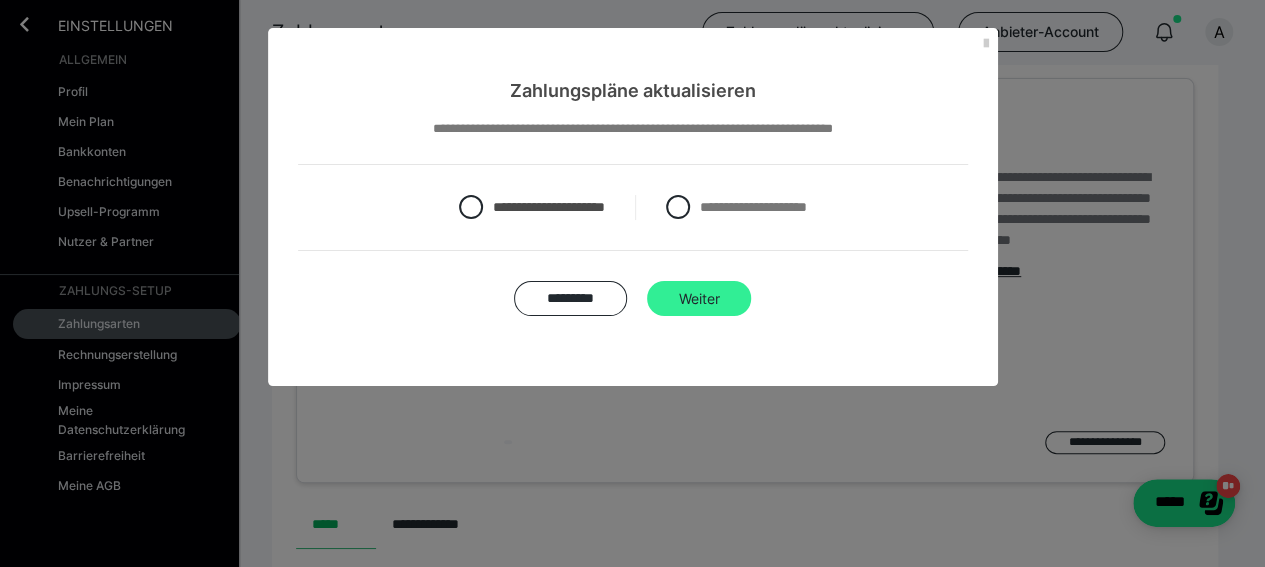 click on "Weiter" at bounding box center (699, 299) 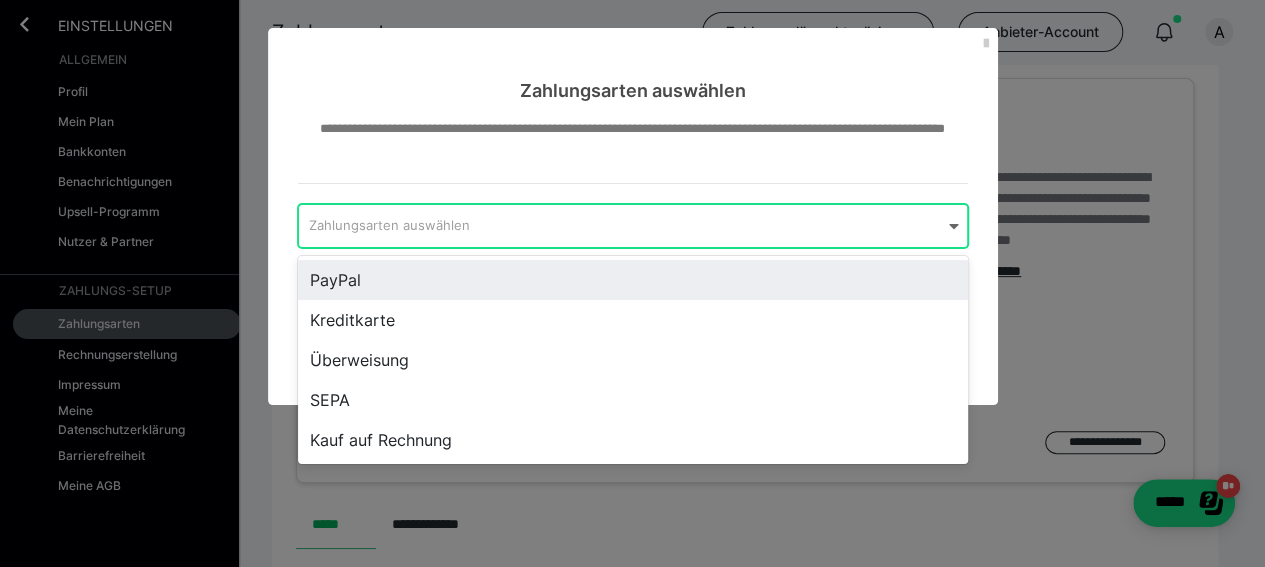 click on "Zahlungsarten auswählen" at bounding box center [620, 226] 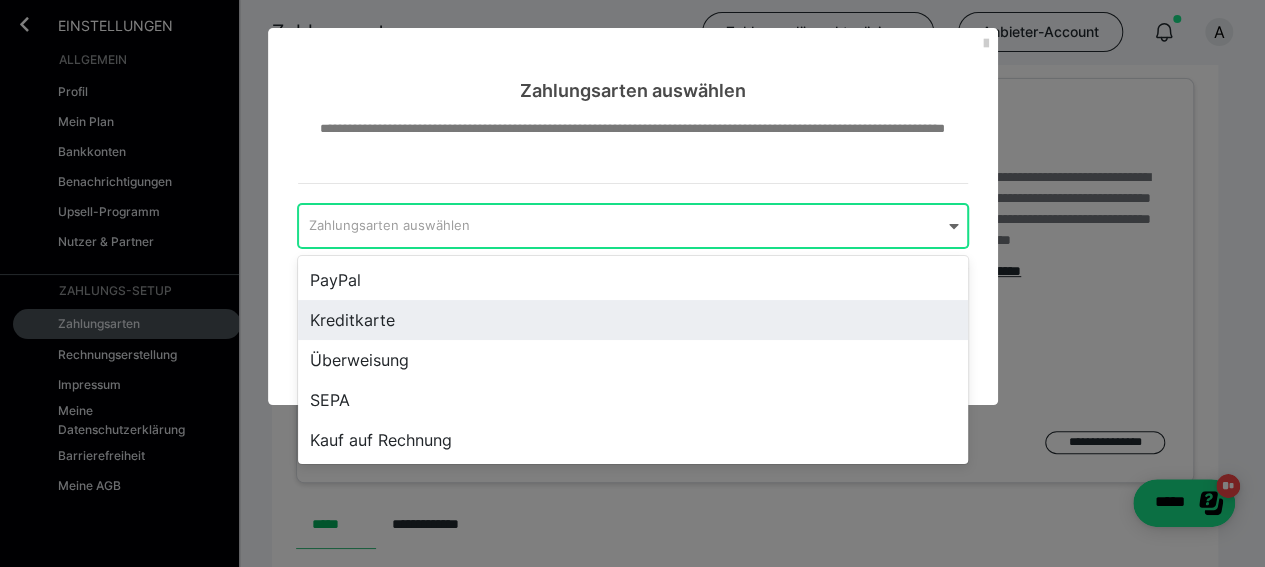 click on "Kreditkarte" at bounding box center (633, 320) 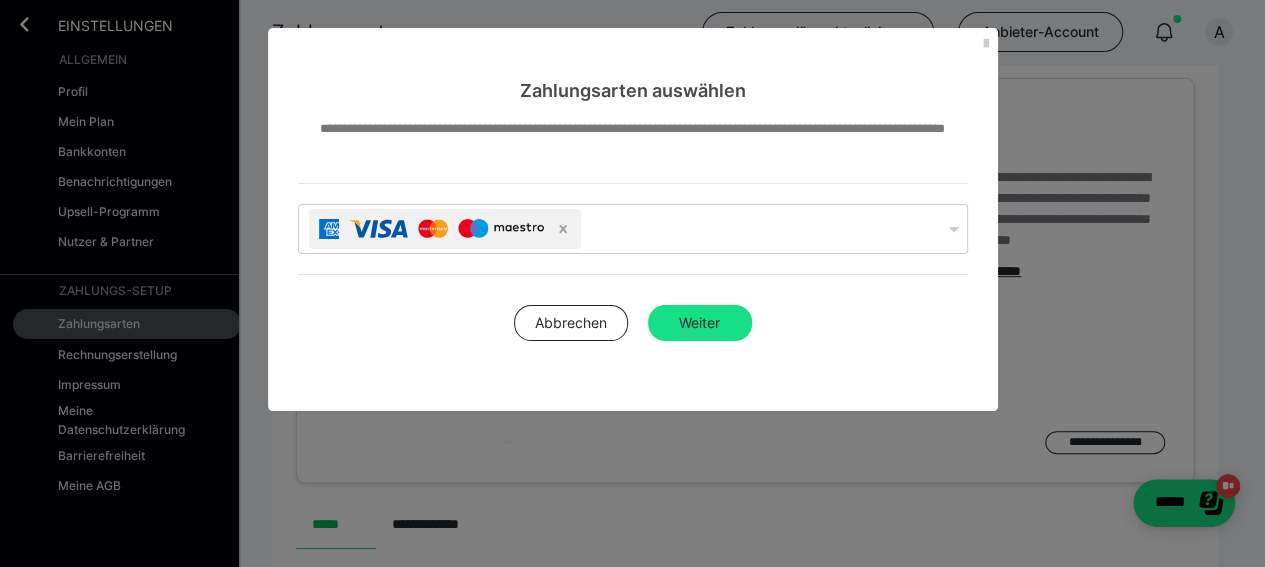 click on "**********" at bounding box center (633, 257) 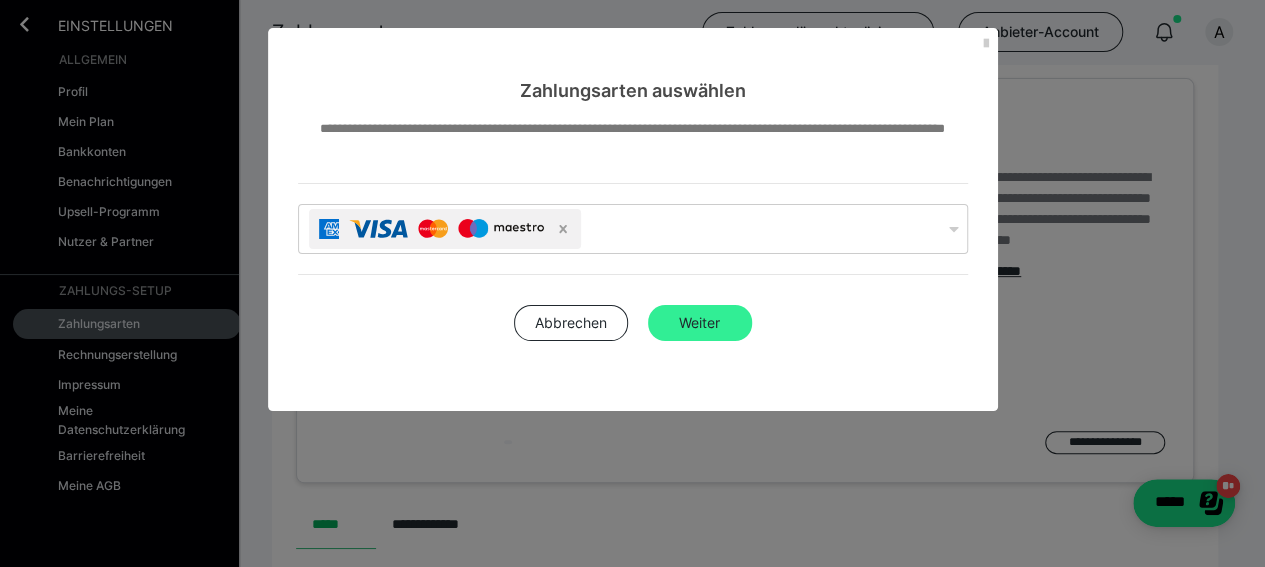 click on "Weiter" at bounding box center [700, 323] 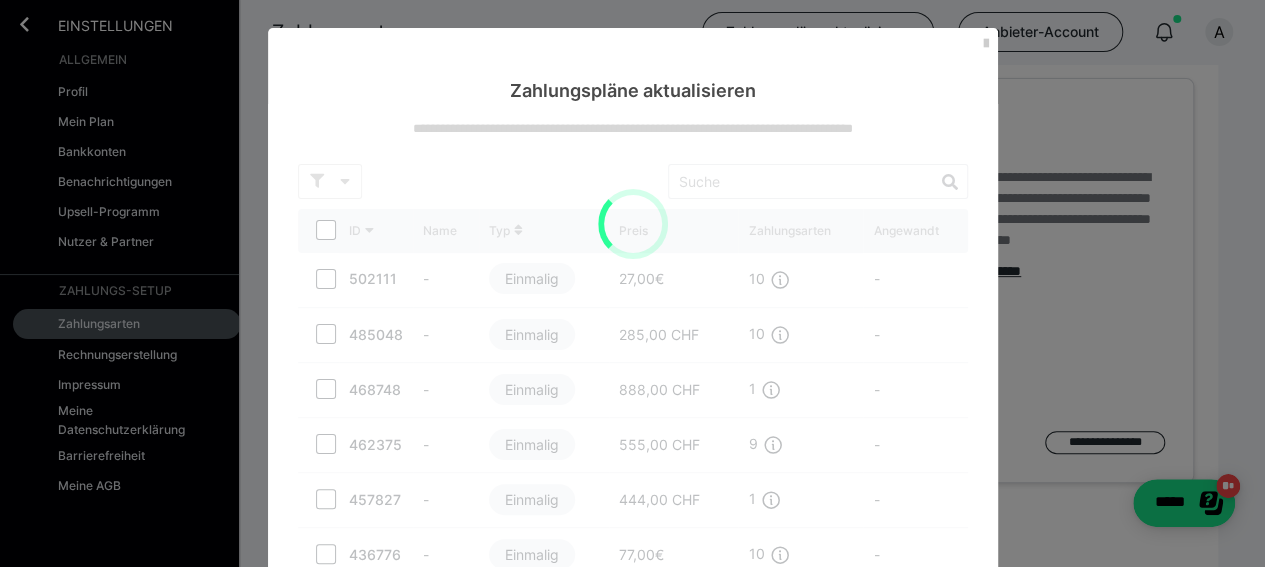 scroll, scrollTop: 0, scrollLeft: 0, axis: both 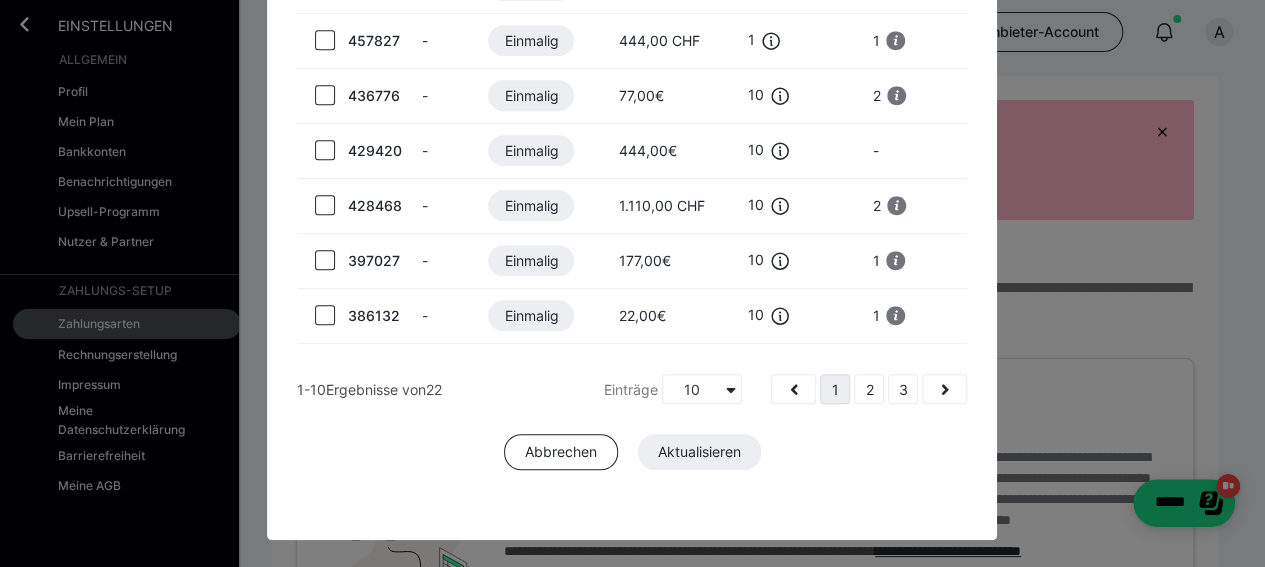 click on "Abbrechen Aktualisieren" at bounding box center [632, 452] 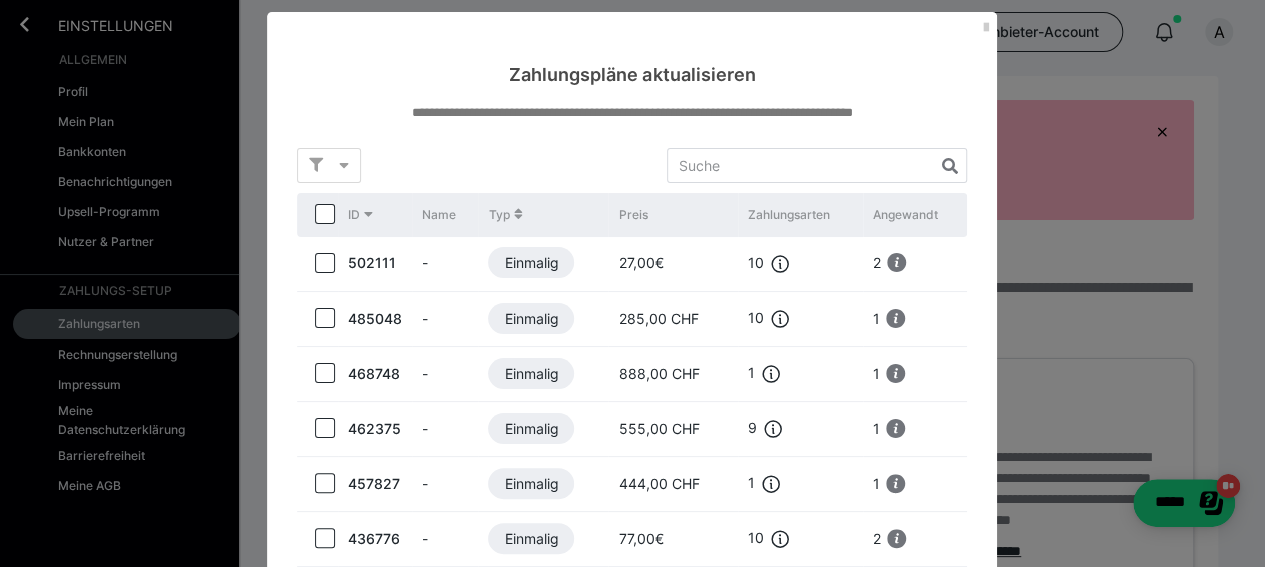 scroll, scrollTop: 0, scrollLeft: 0, axis: both 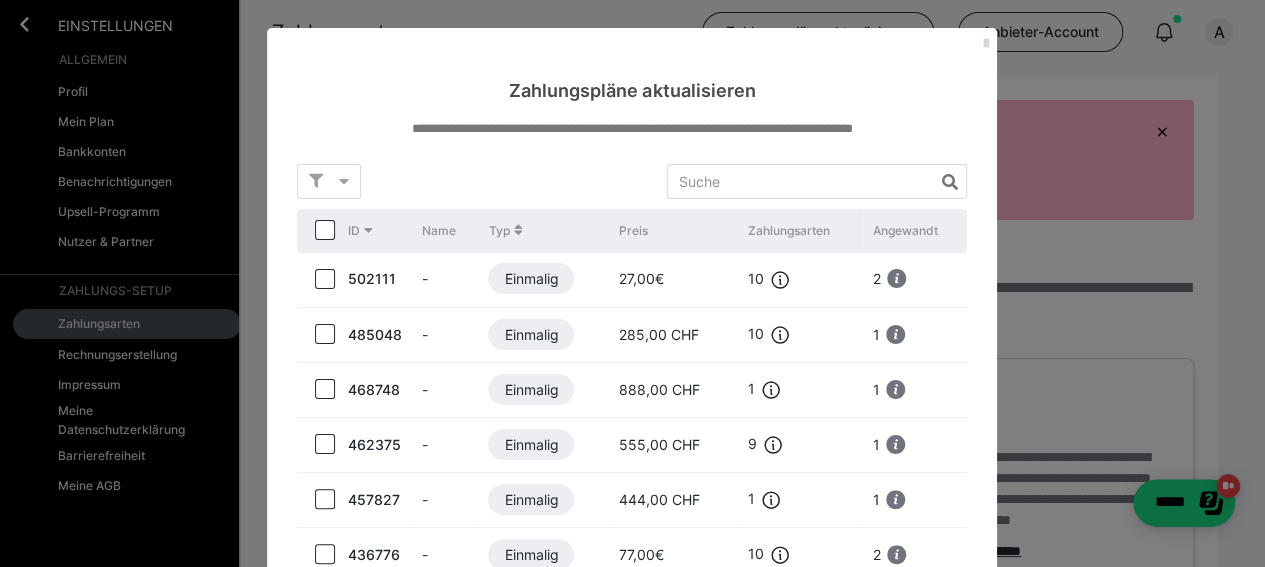 click at bounding box center [985, 44] 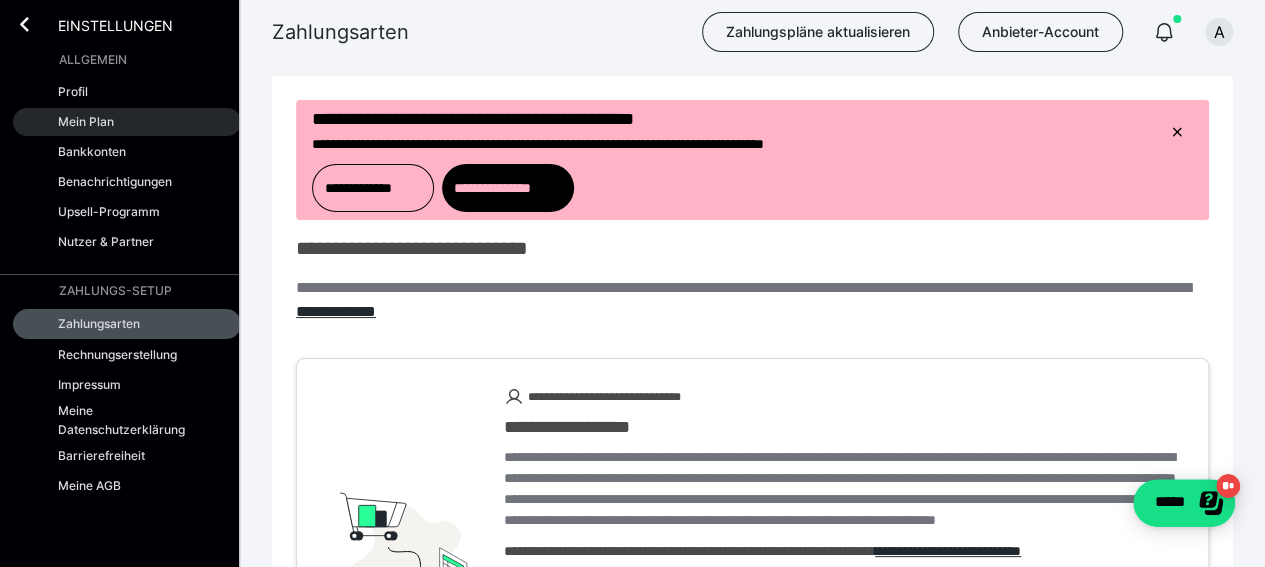 click on "Mein Plan" at bounding box center [127, 122] 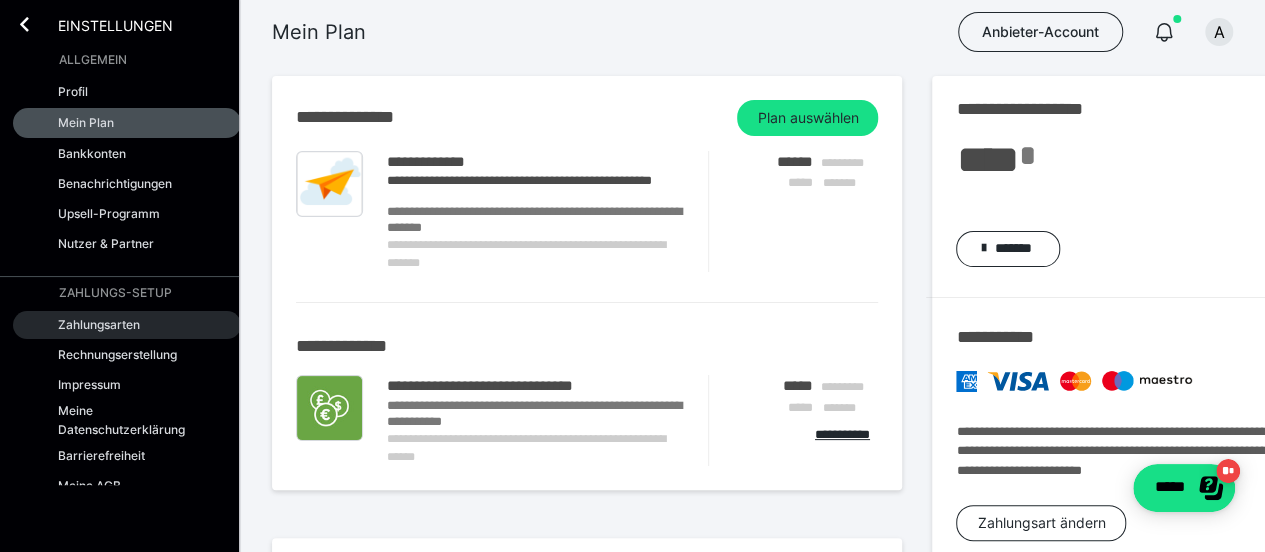 click on "Zahlungsarten" at bounding box center (99, 324) 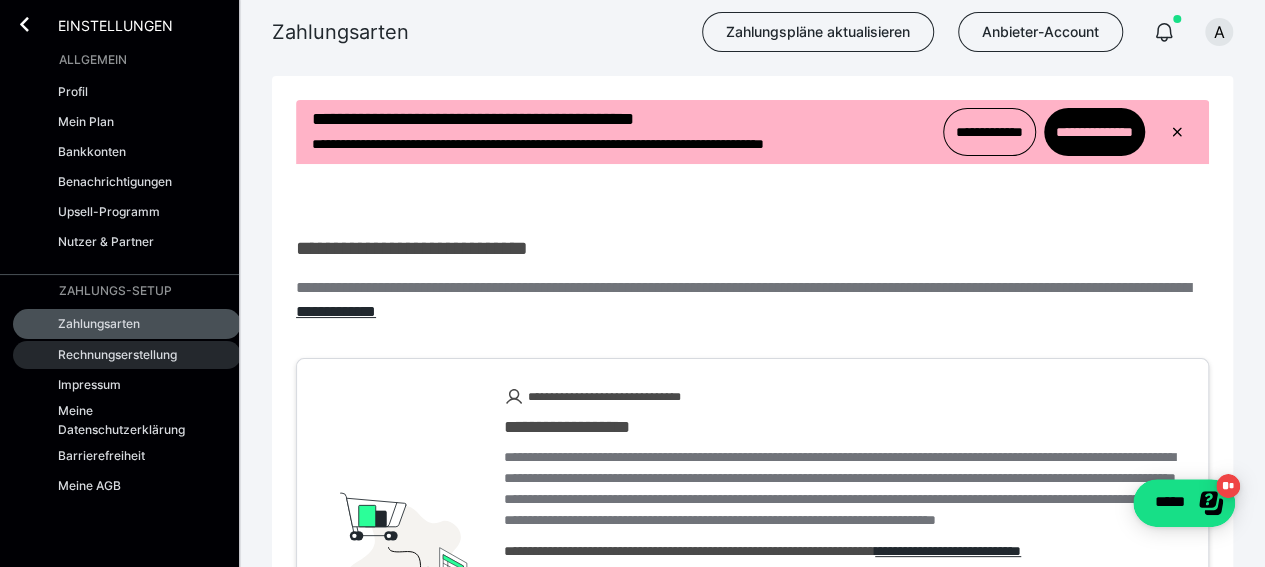 scroll, scrollTop: 0, scrollLeft: 0, axis: both 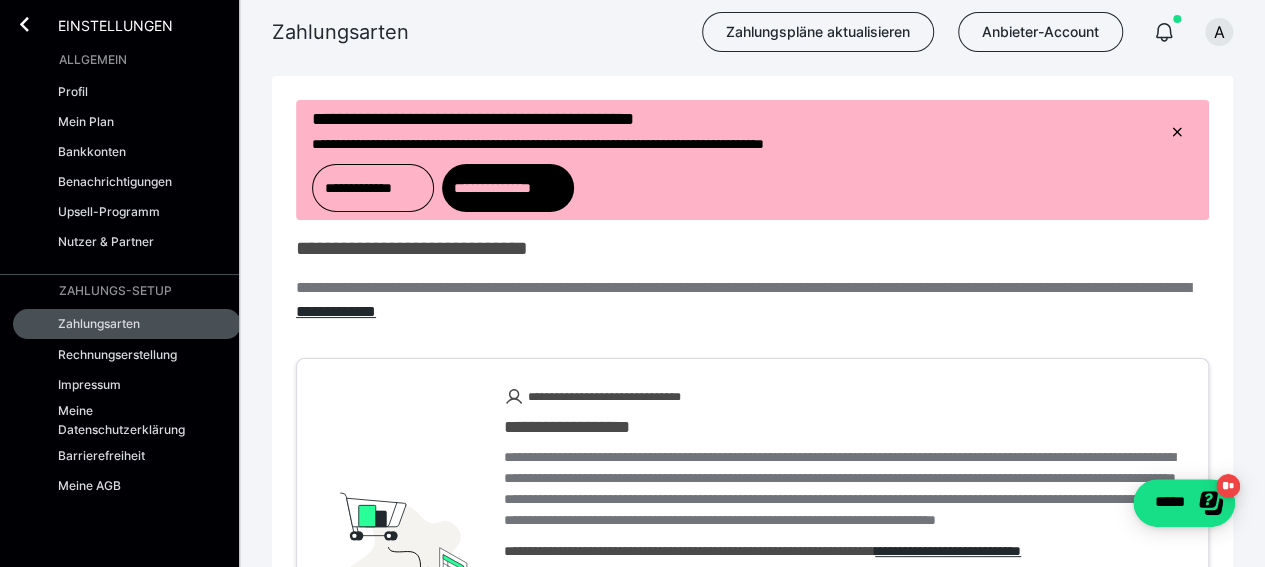 click on "Einstellungen" at bounding box center (101, 24) 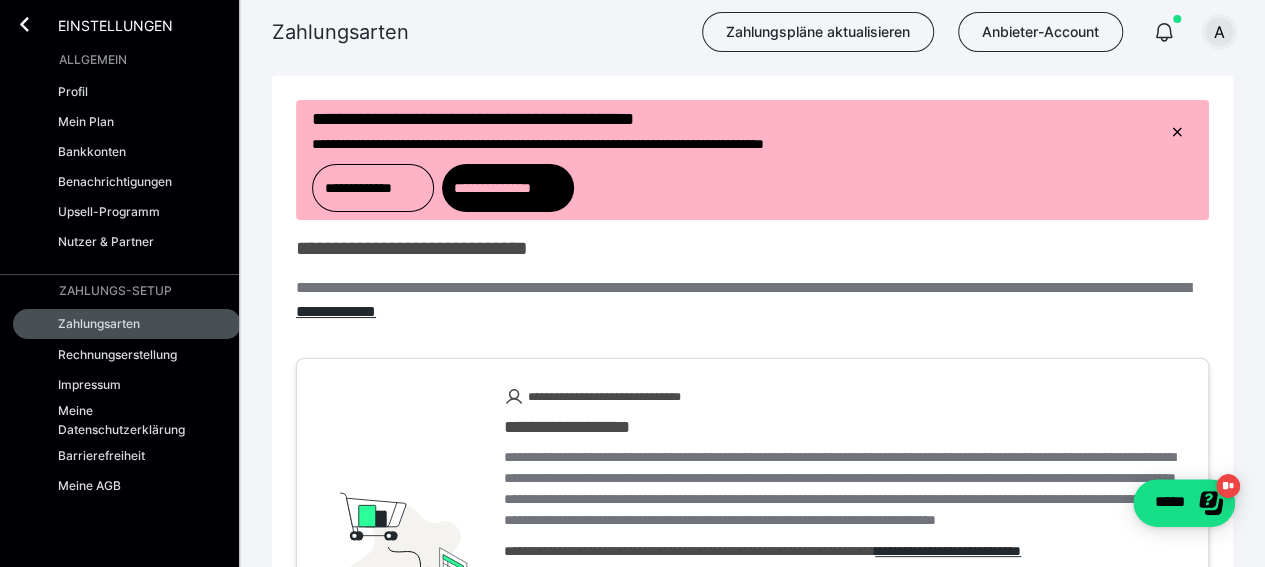 click on "A" at bounding box center (1219, 32) 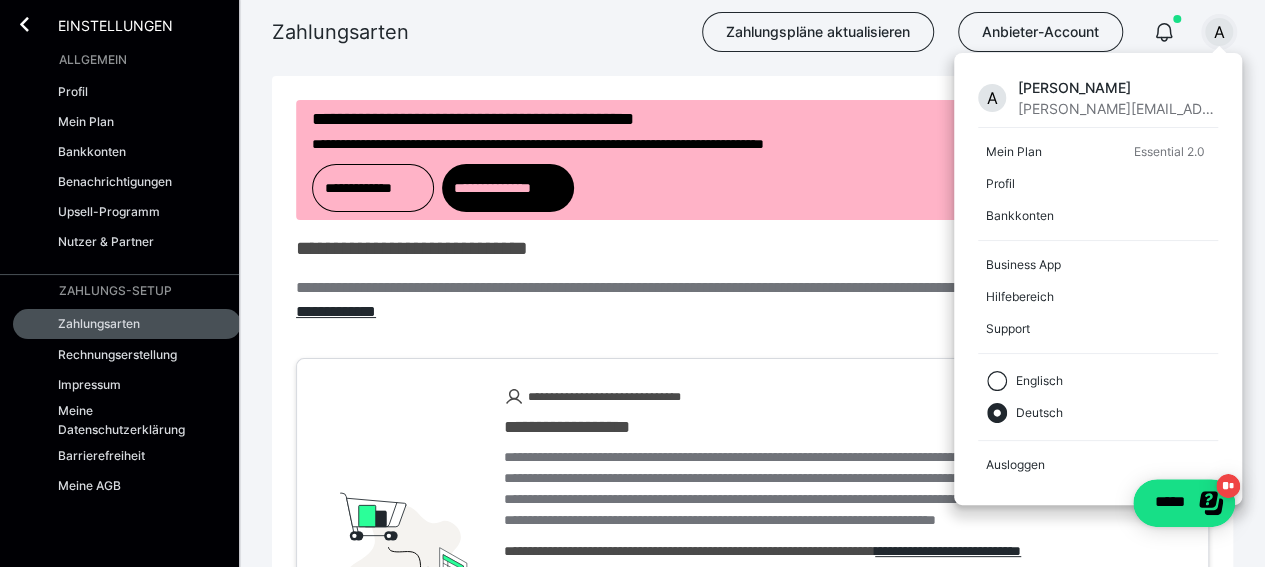 click on "[PERSON_NAME][EMAIL_ADDRESS][PERSON_NAME][DOMAIN_NAME]" at bounding box center (1118, 108) 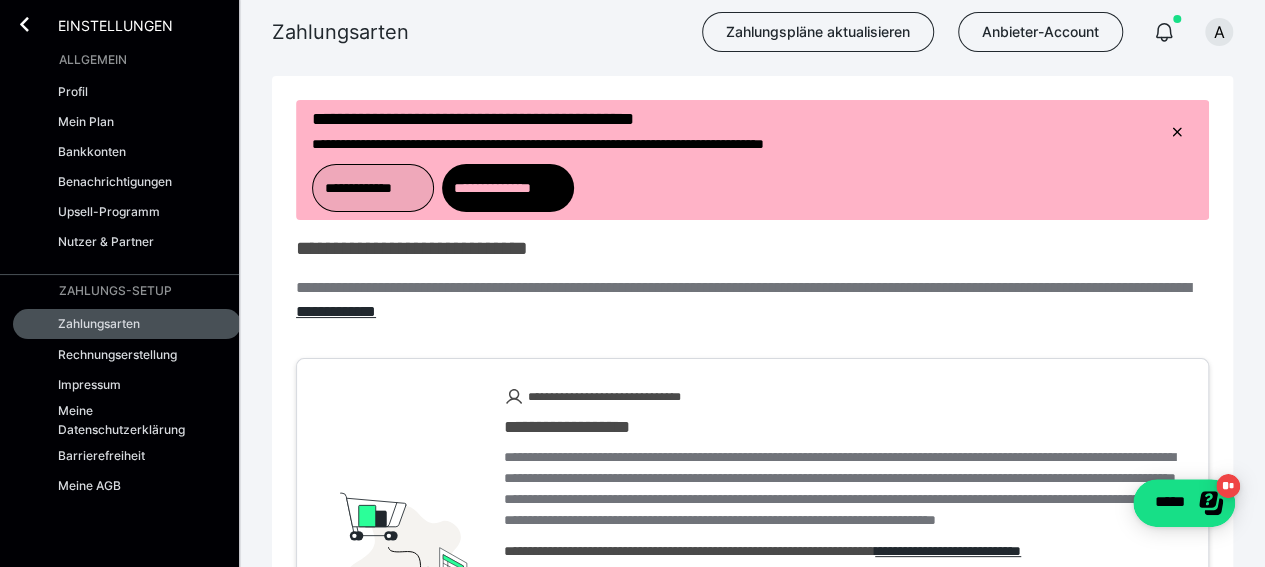 click on "**********" at bounding box center [373, 188] 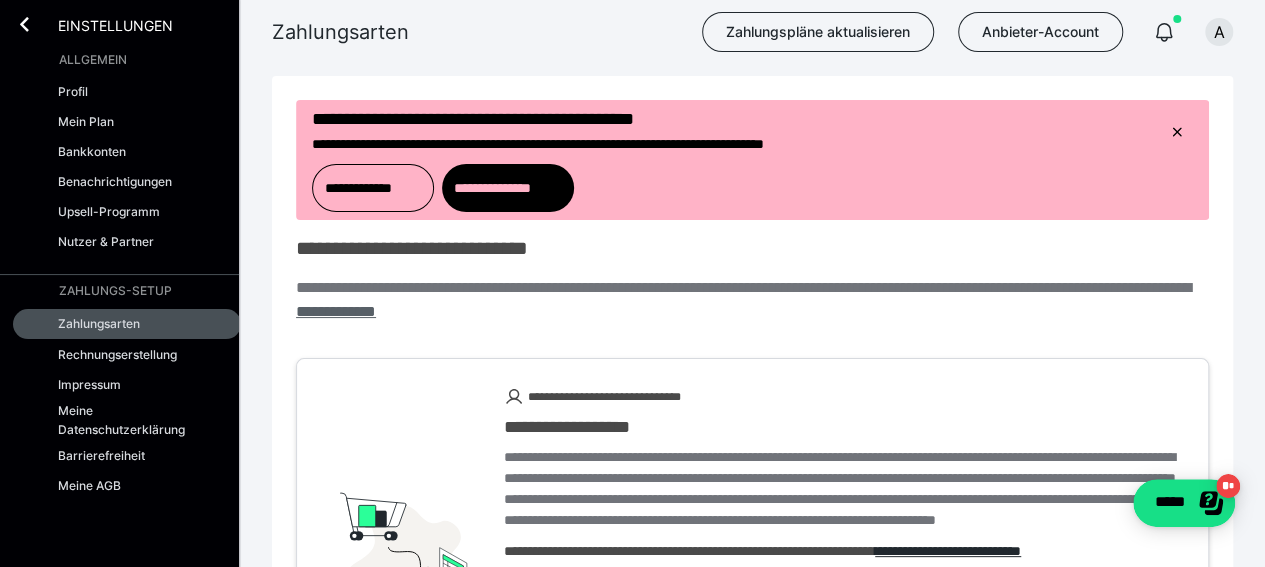 click on "**********" at bounding box center (336, 311) 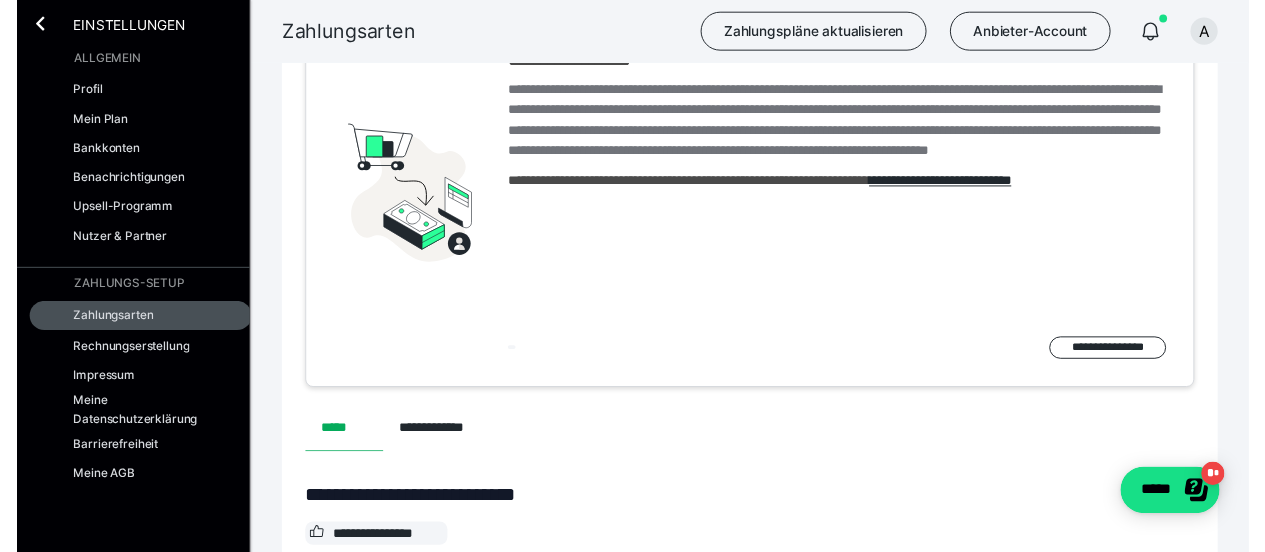 scroll, scrollTop: 0, scrollLeft: 0, axis: both 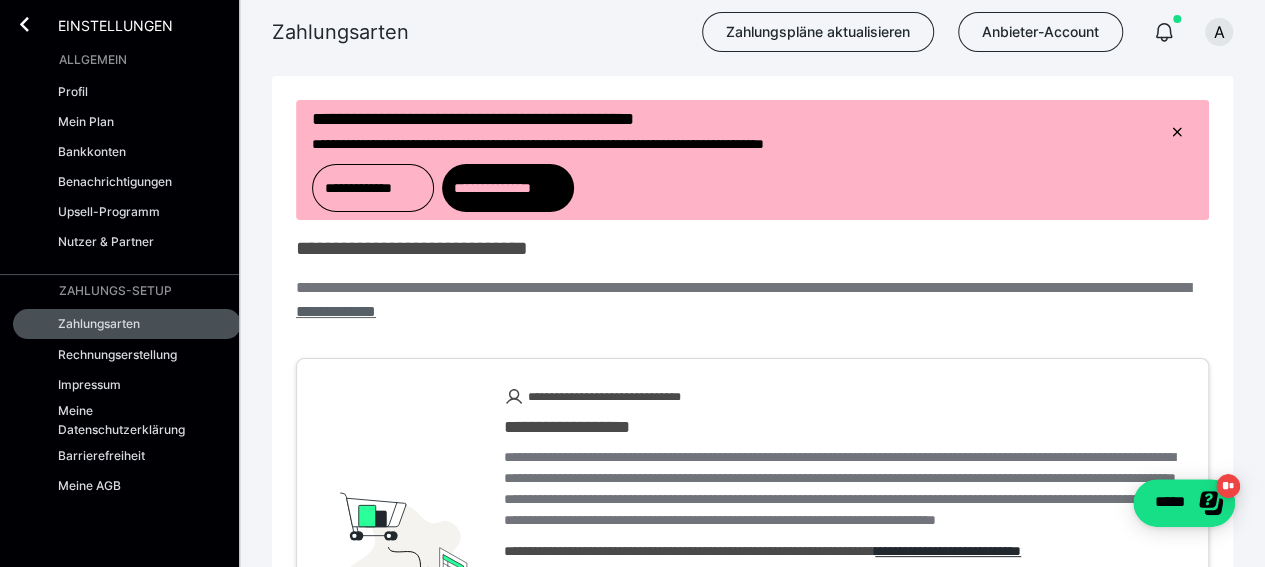 click on "**********" at bounding box center (336, 311) 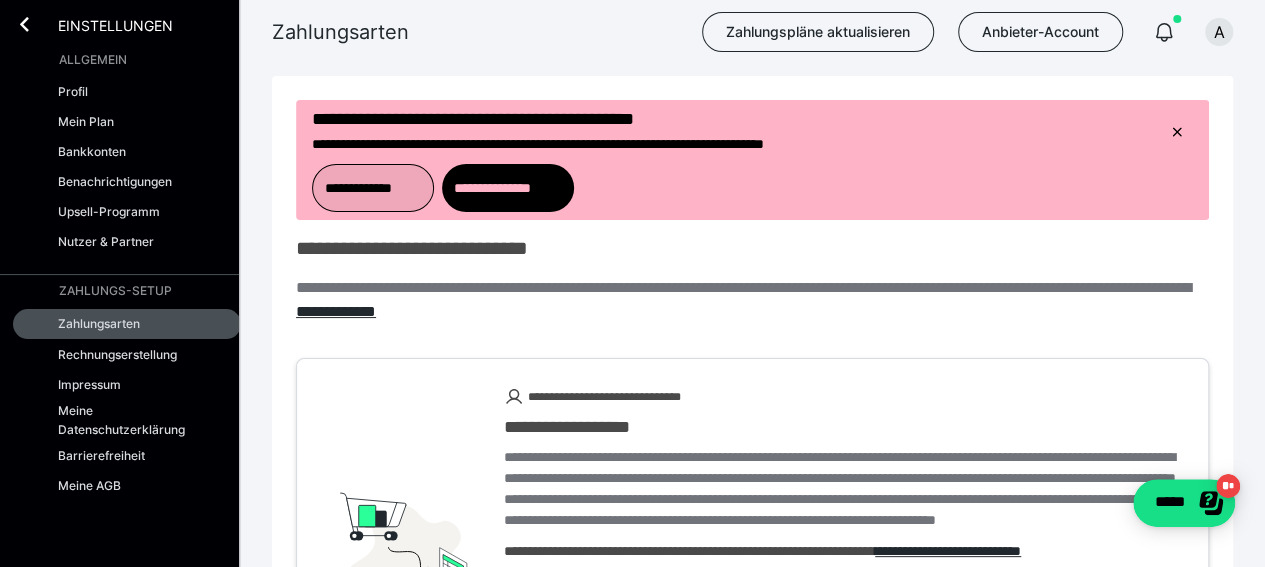 click on "**********" at bounding box center (373, 188) 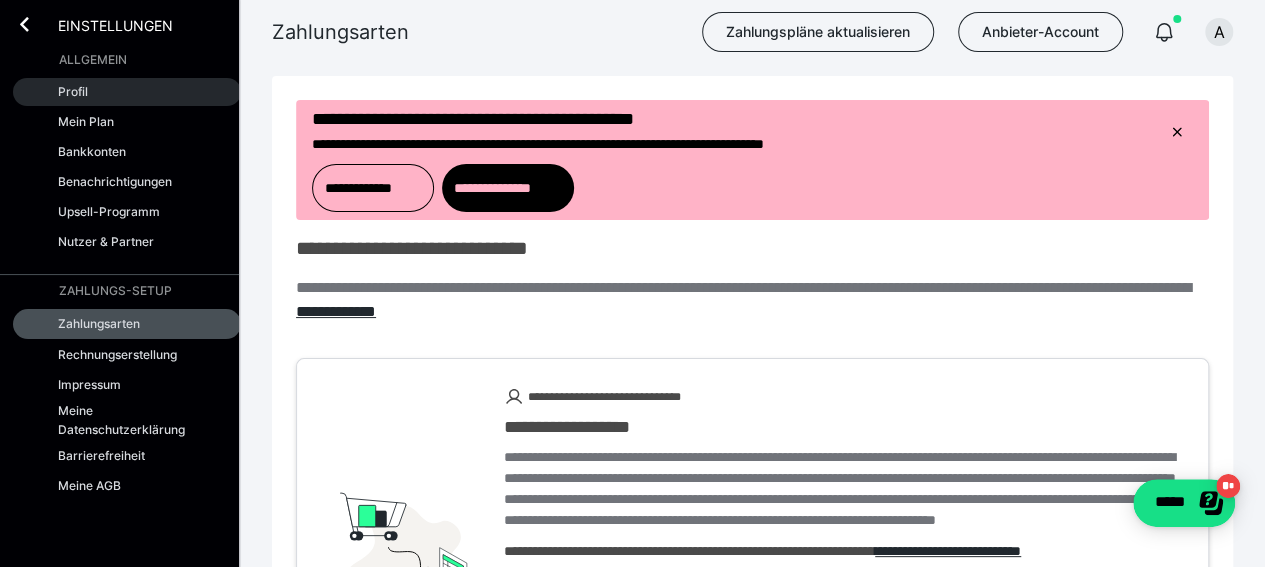 click on "Profil" at bounding box center [127, 92] 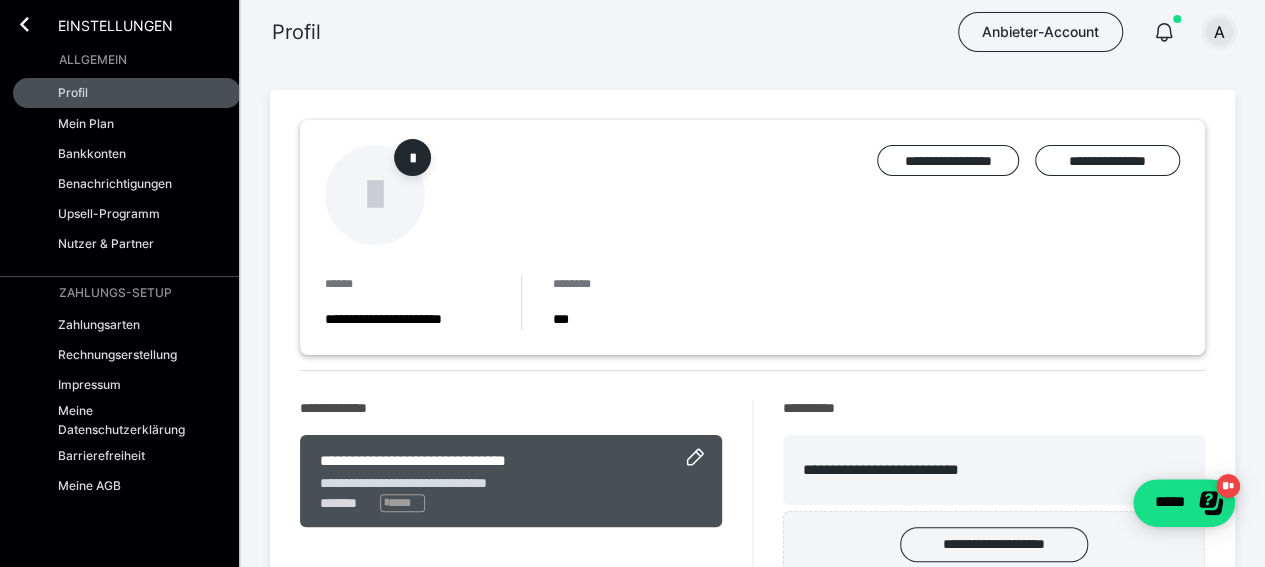 click on "A" at bounding box center (1219, 32) 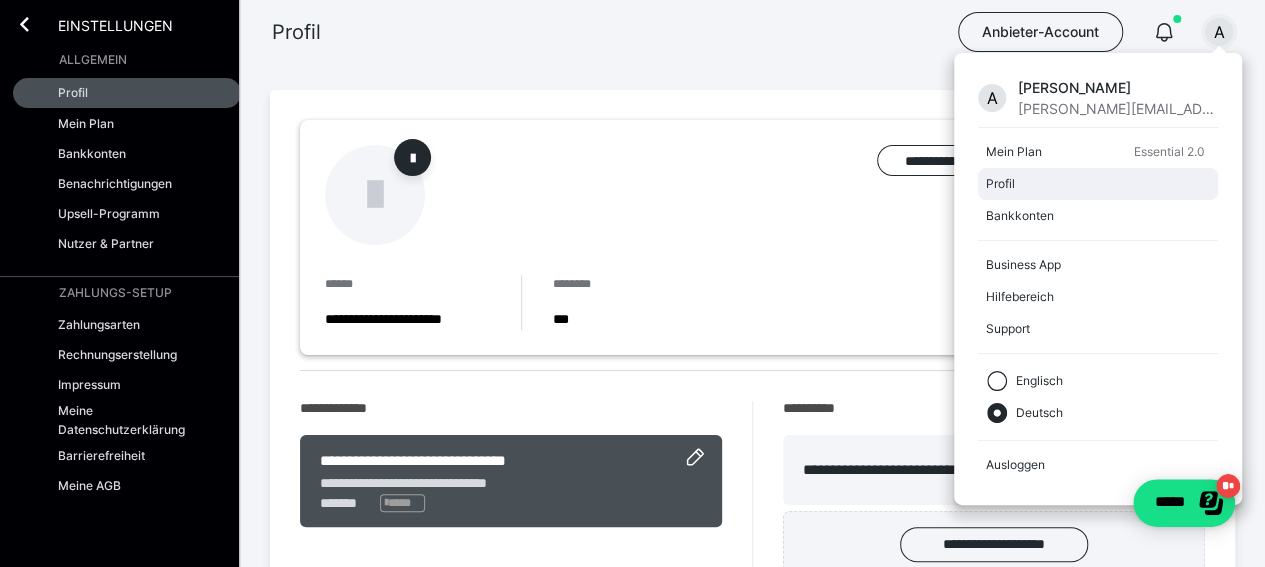 click on "Profil" at bounding box center [1094, 184] 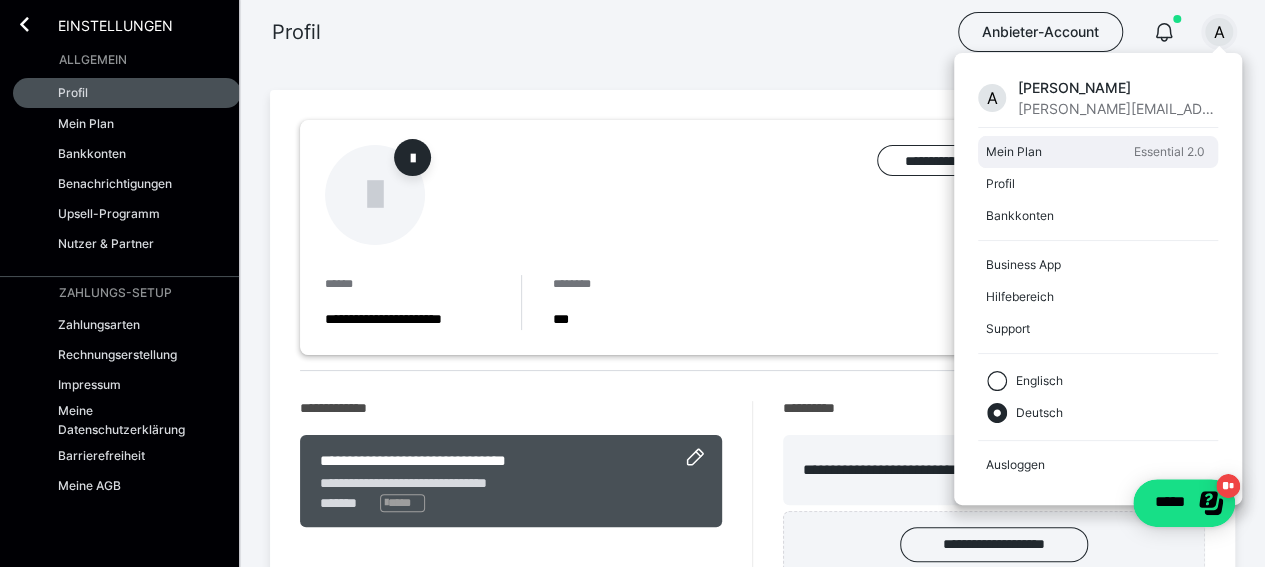 click on "Mein Plan" at bounding box center [1056, 152] 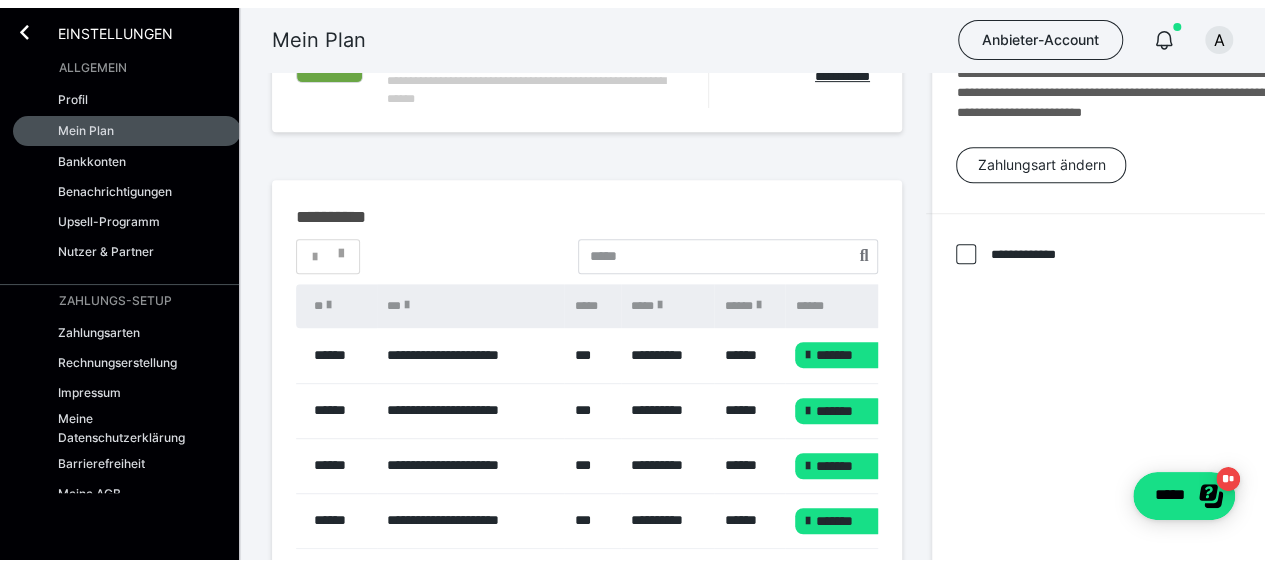 scroll, scrollTop: 0, scrollLeft: 0, axis: both 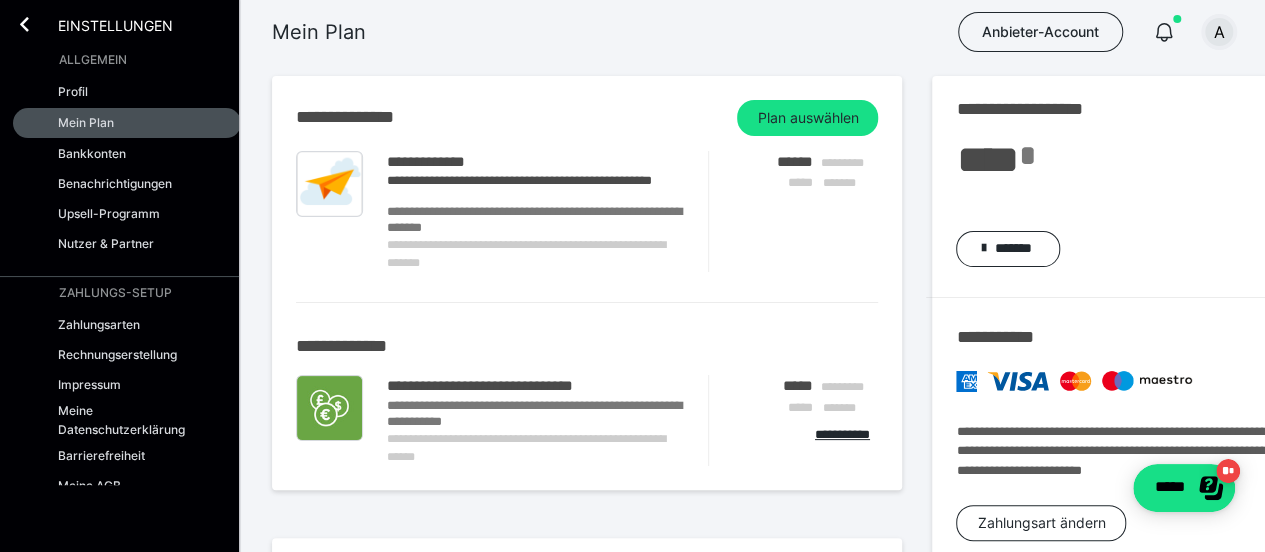 click on "A" at bounding box center (1219, 32) 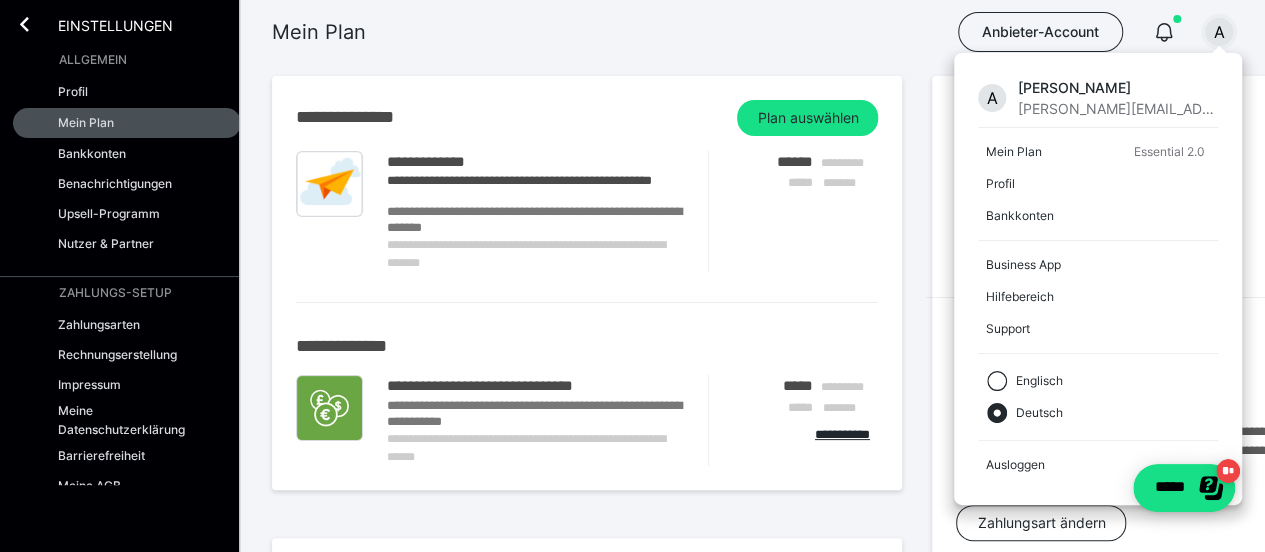 click on "A [PERSON_NAME] [PERSON_NAME][EMAIL_ADDRESS][PERSON_NAME][DOMAIN_NAME]" at bounding box center (1098, 98) 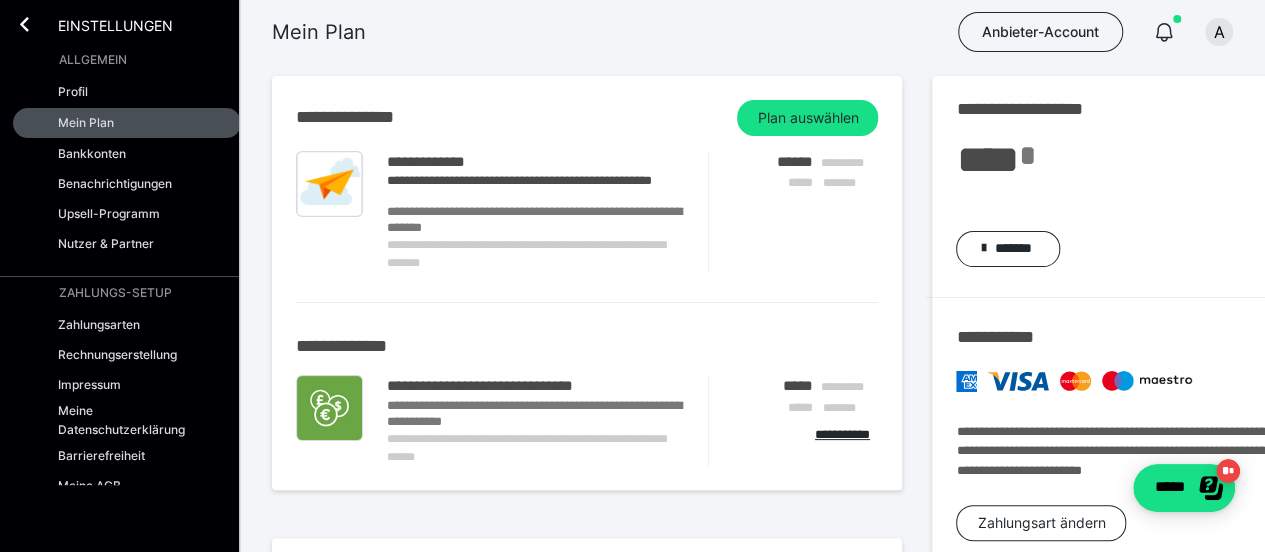 click on "Allgemein" at bounding box center (93, 60) 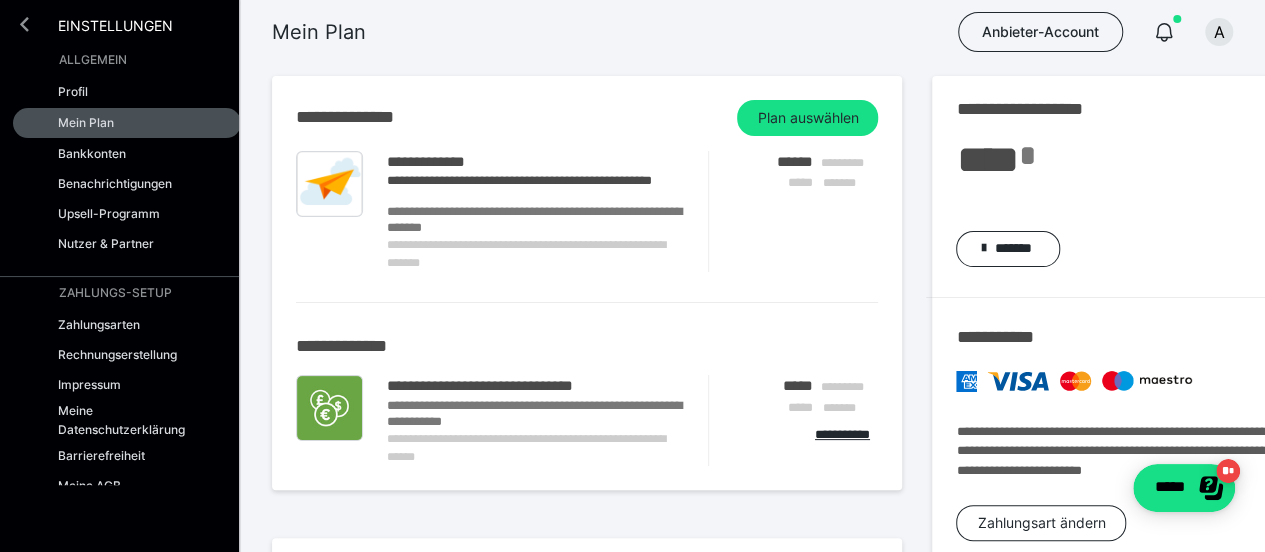 click at bounding box center [24, 24] 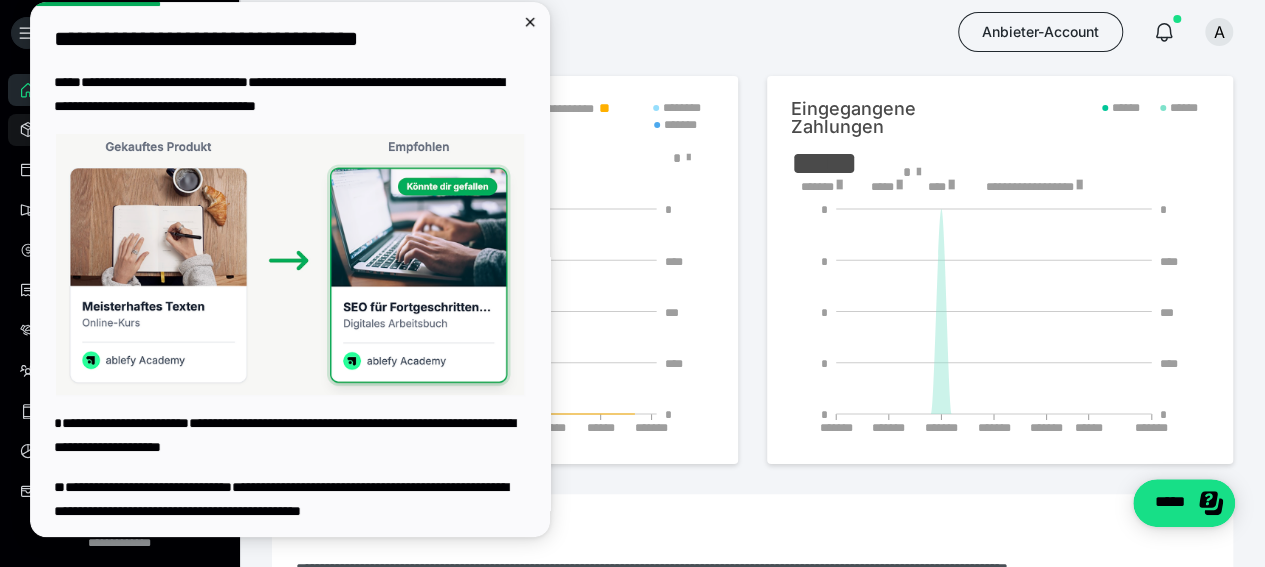 scroll, scrollTop: 0, scrollLeft: 0, axis: both 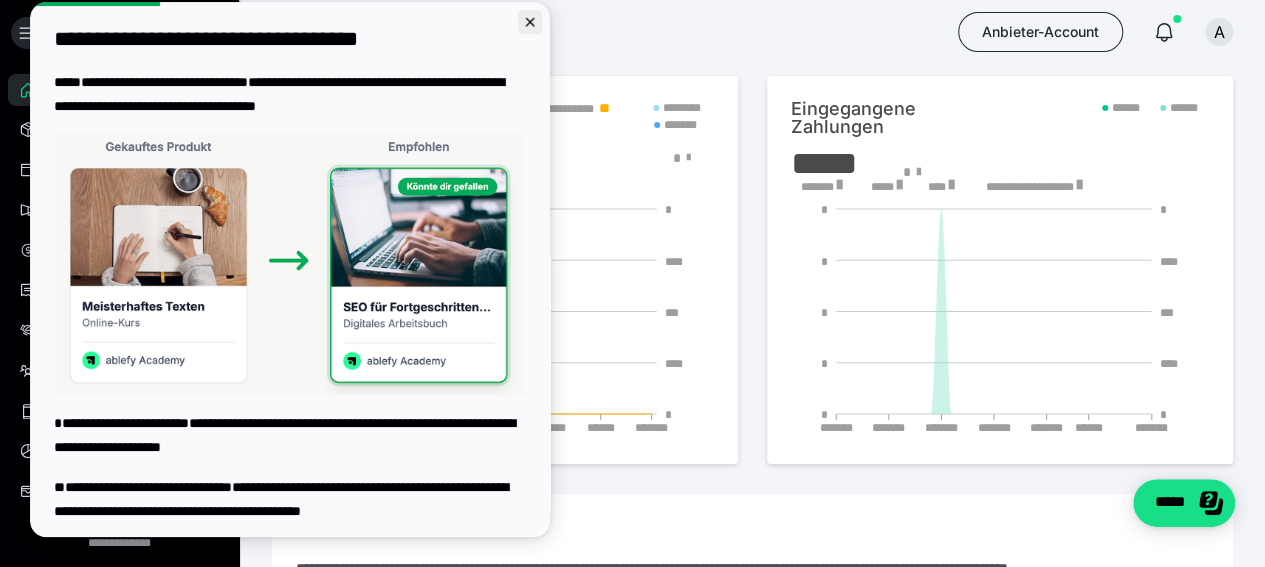 click 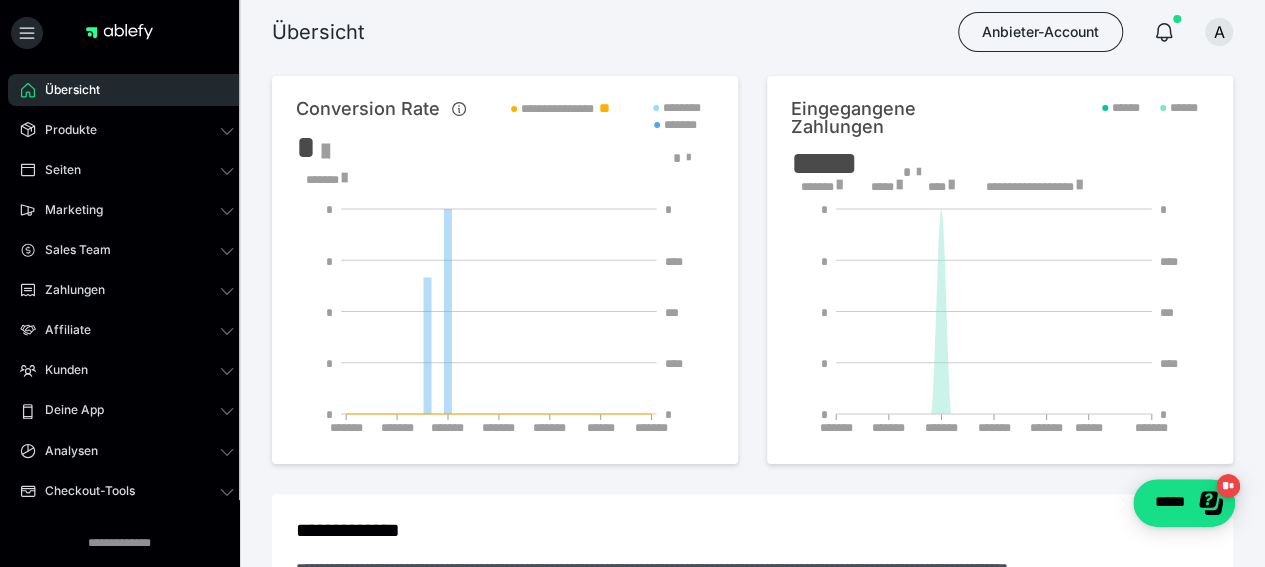 scroll, scrollTop: 0, scrollLeft: 0, axis: both 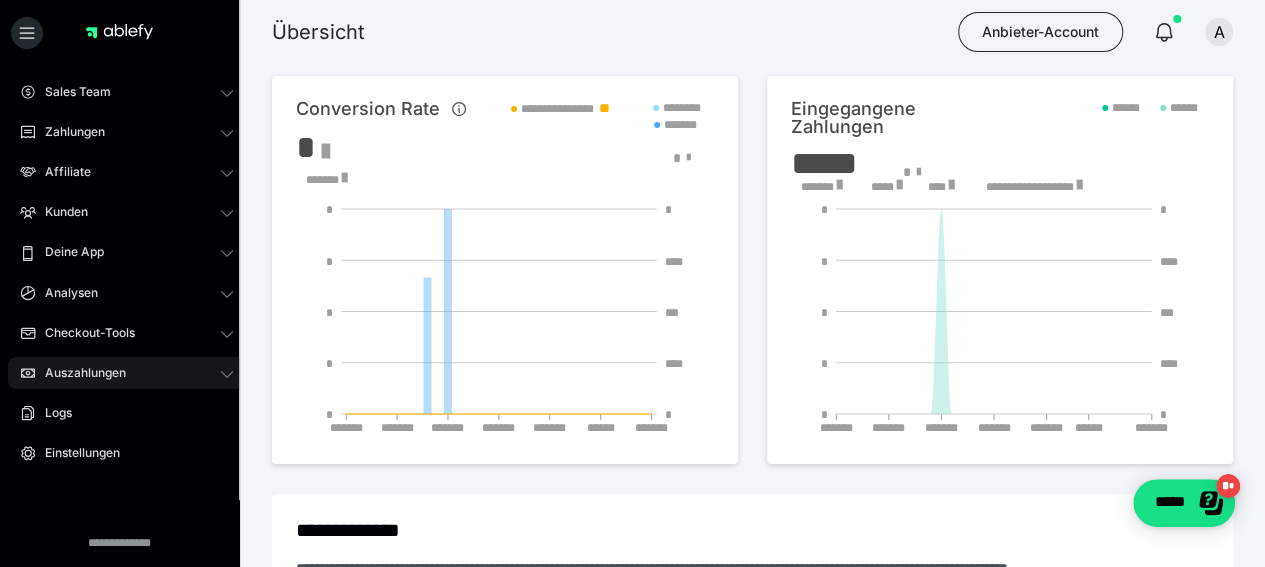 click on "Auszahlungen" at bounding box center [78, 373] 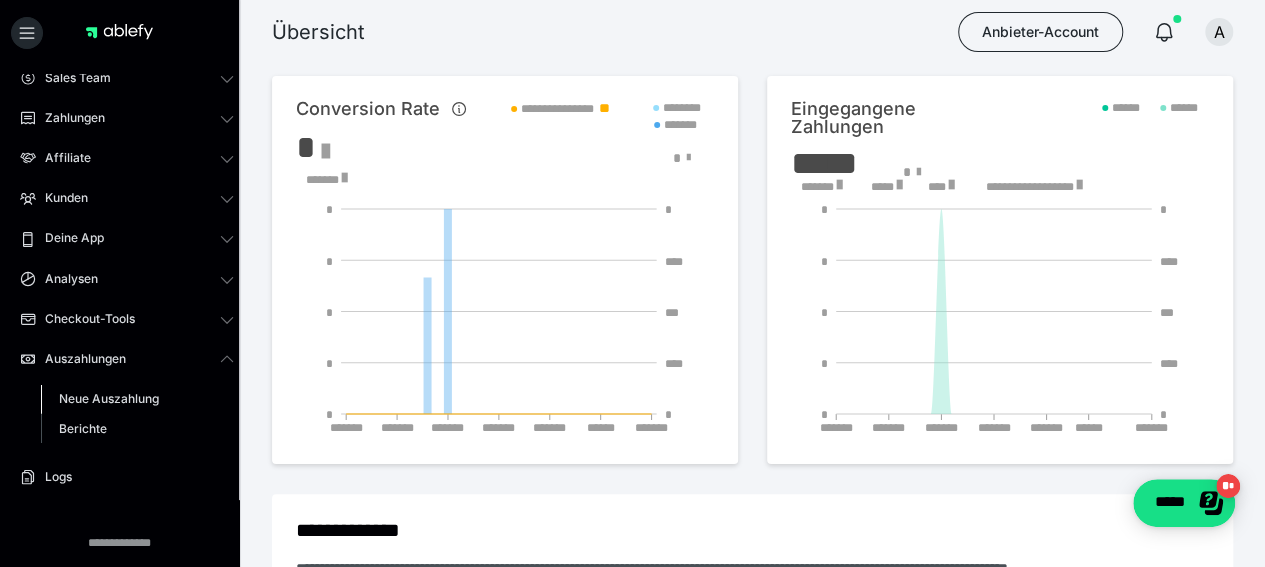 click on "Neue Auszahlung" at bounding box center (109, 398) 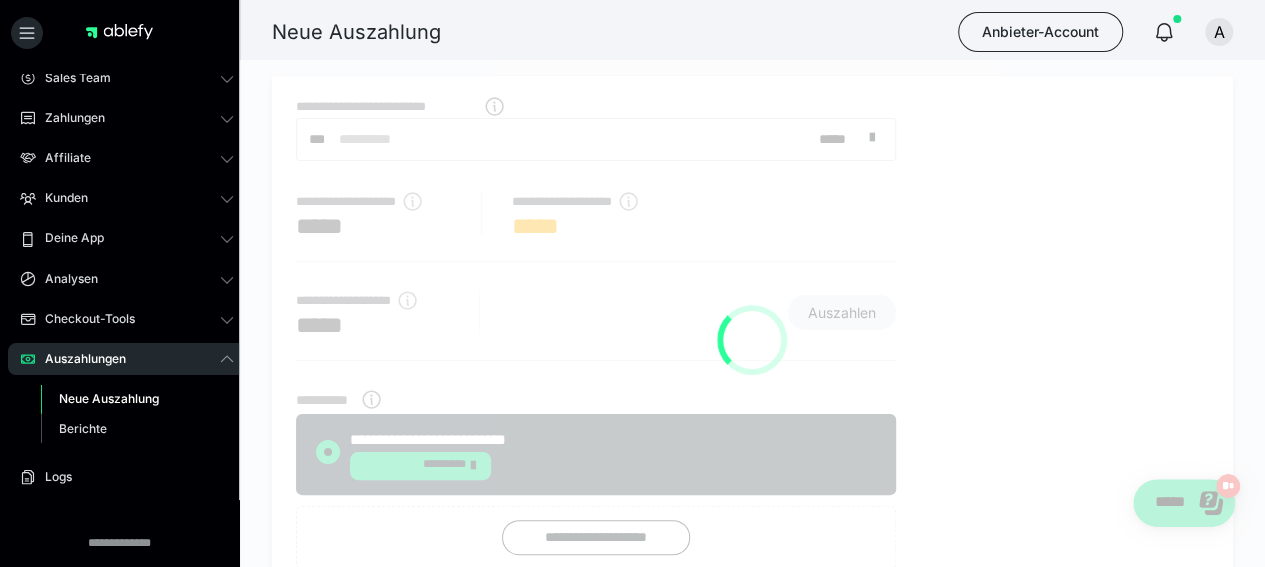 radio on "****" 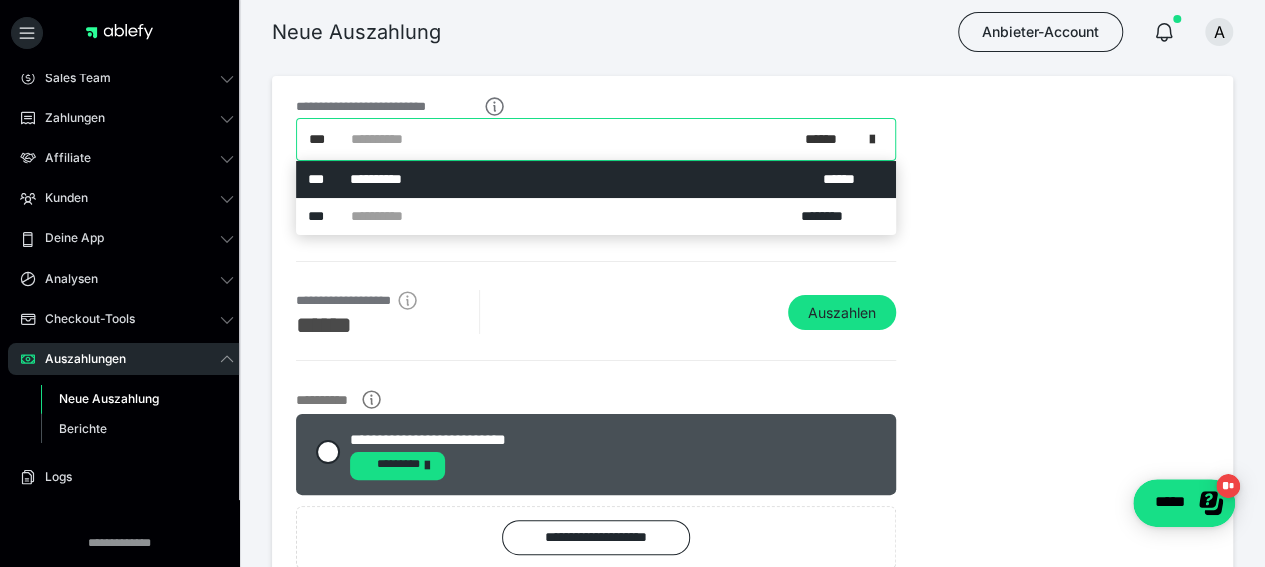 click at bounding box center (878, 139) 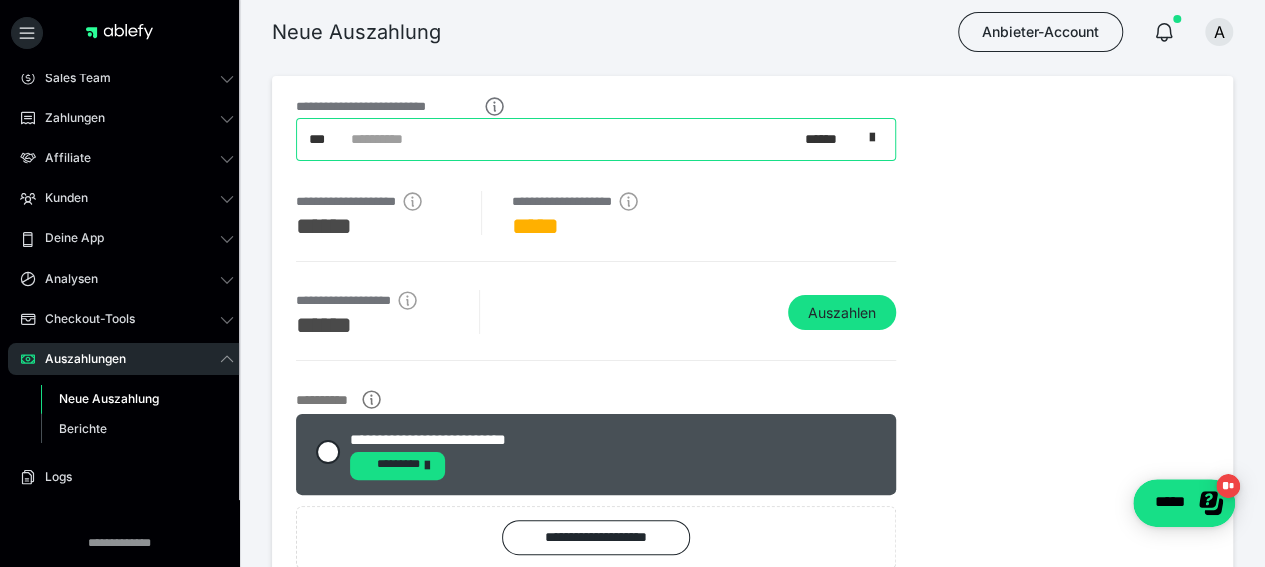 click at bounding box center (878, 140) 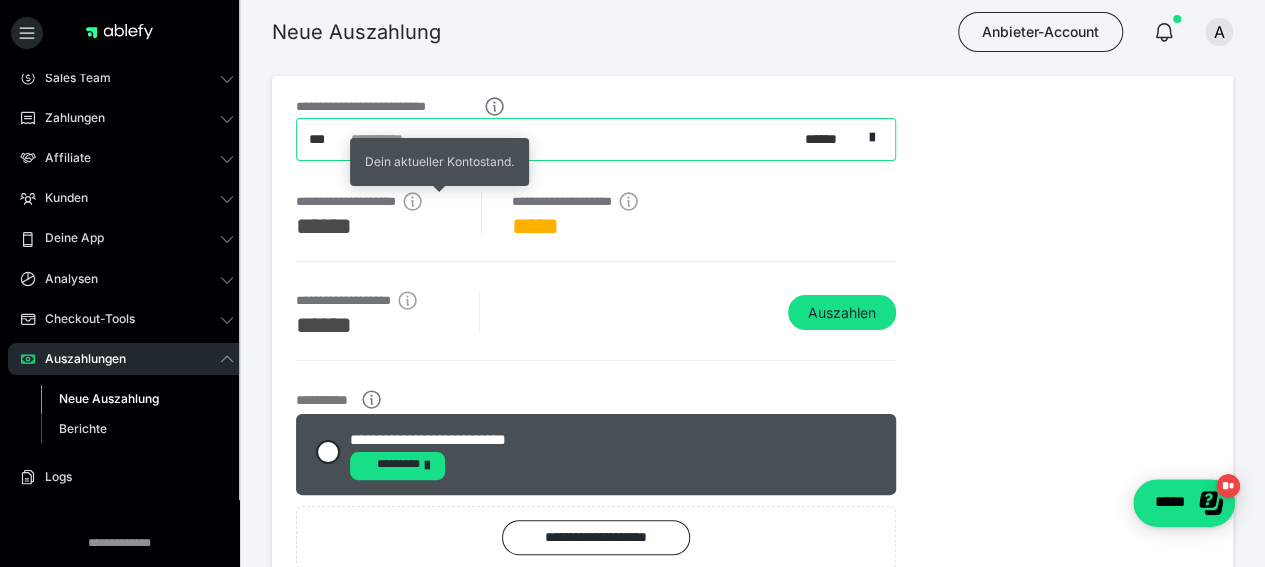 click 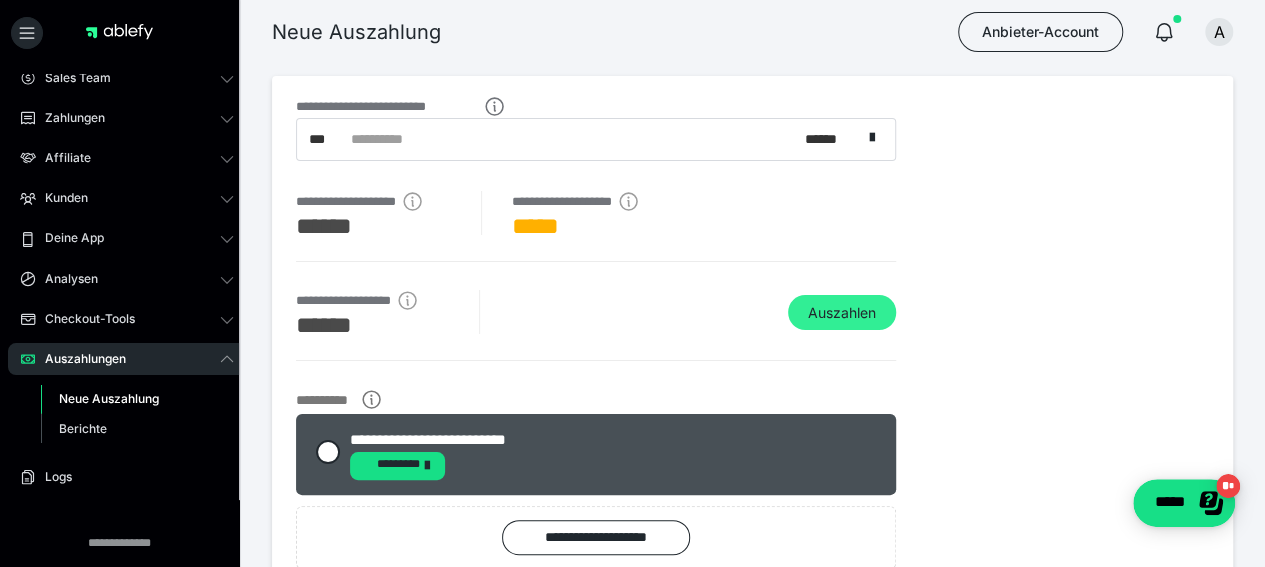 click on "Auszahlen" at bounding box center [842, 313] 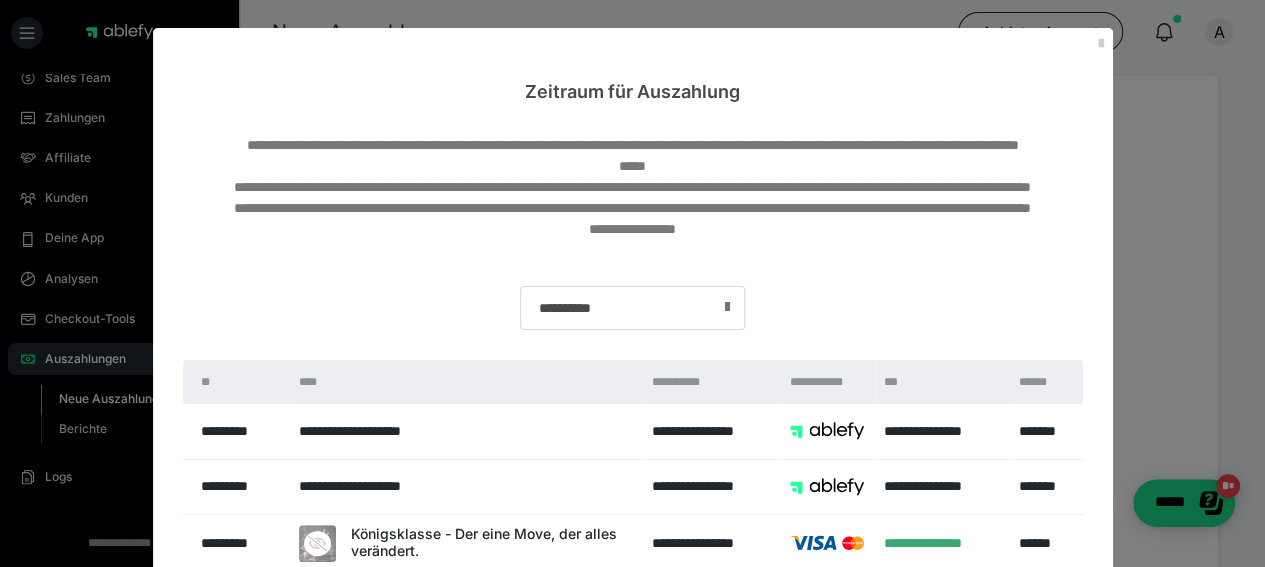 scroll, scrollTop: 366, scrollLeft: 0, axis: vertical 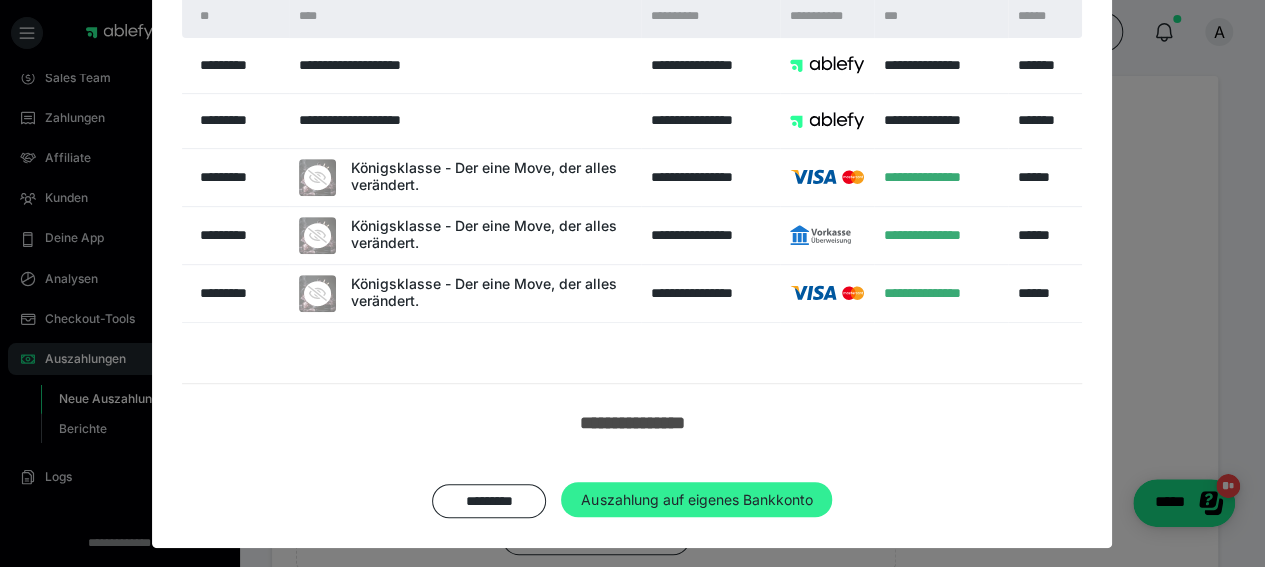 click on "Auszahlung auf eigenes Bankkonto" at bounding box center [696, 500] 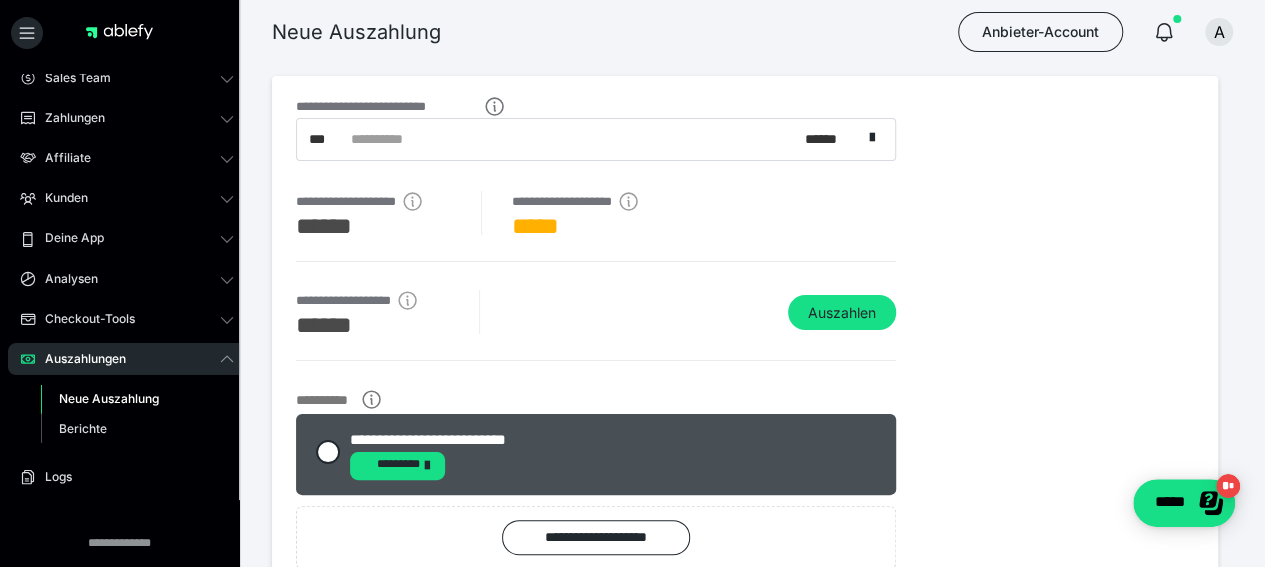 scroll, scrollTop: 342, scrollLeft: 0, axis: vertical 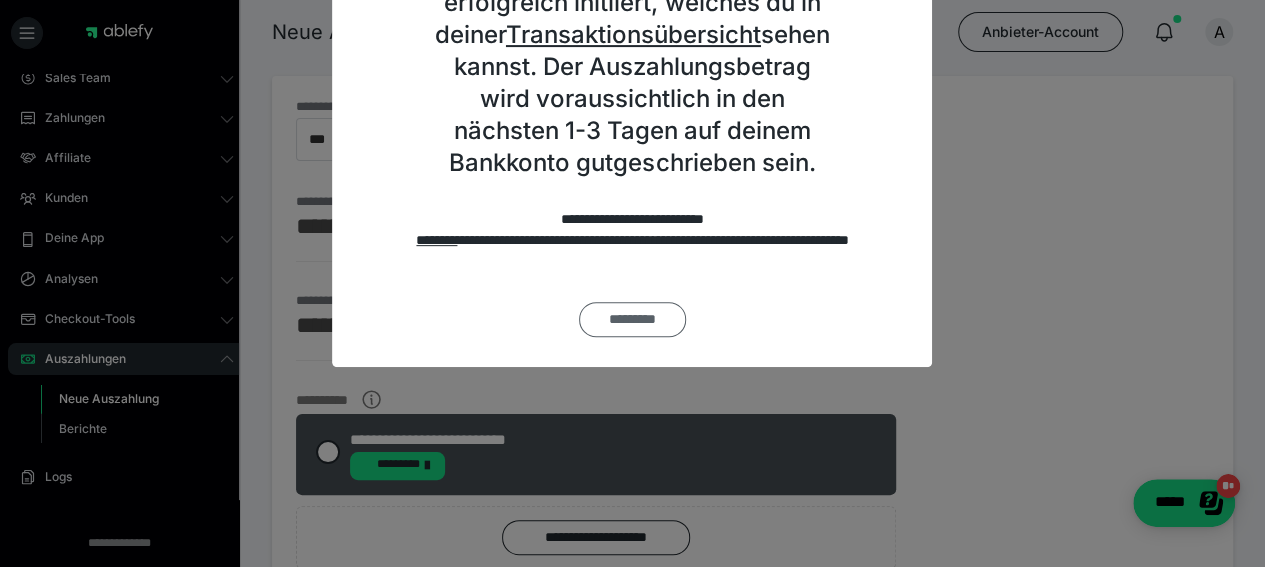 click on "*********" at bounding box center [632, 319] 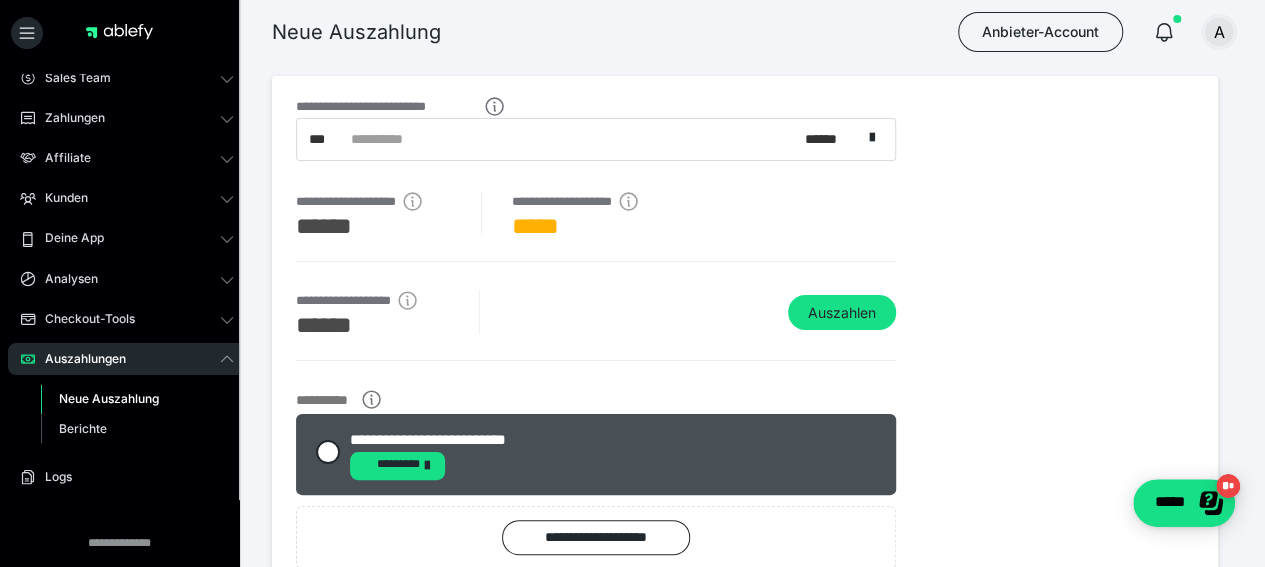click on "A" at bounding box center [1219, 32] 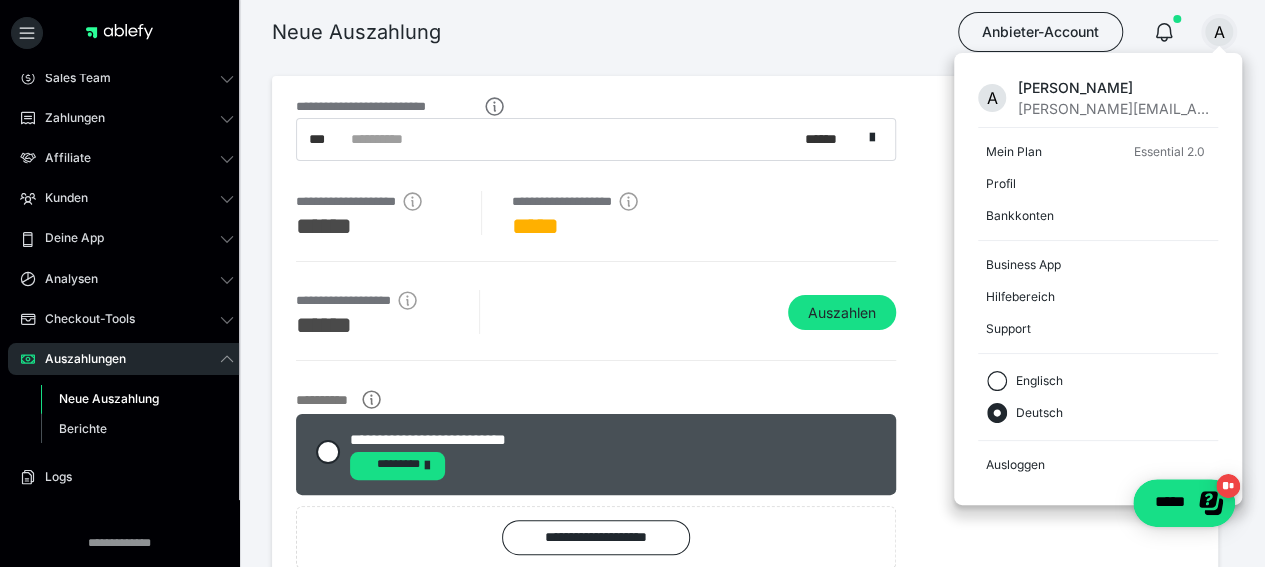 click on "**********" at bounding box center (745, 349) 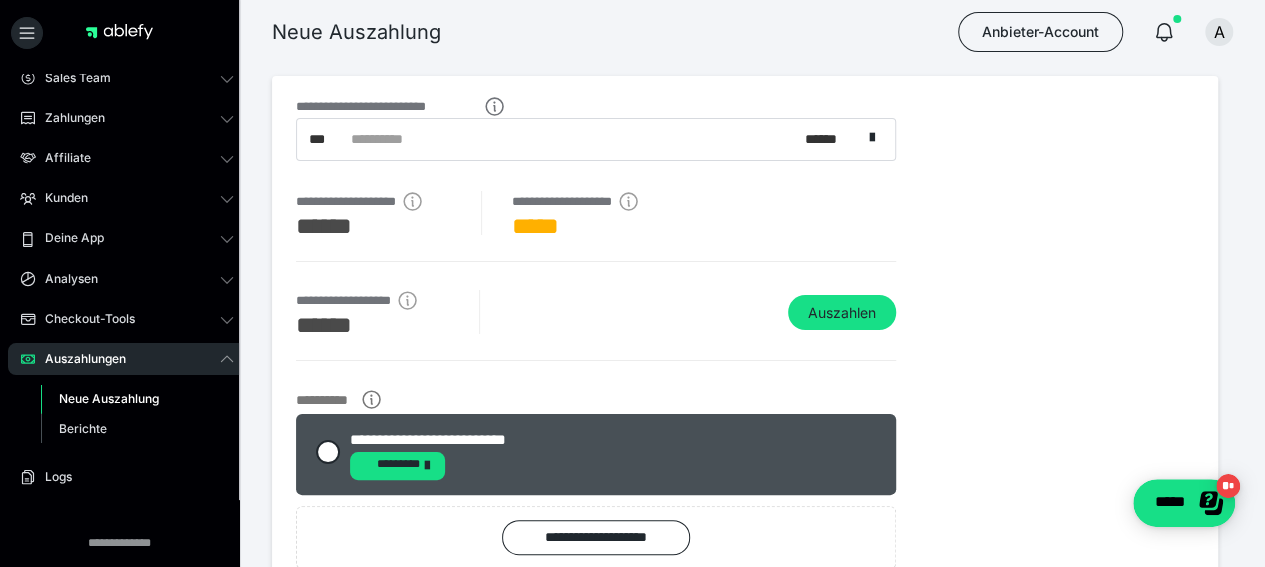 scroll, scrollTop: 177, scrollLeft: 0, axis: vertical 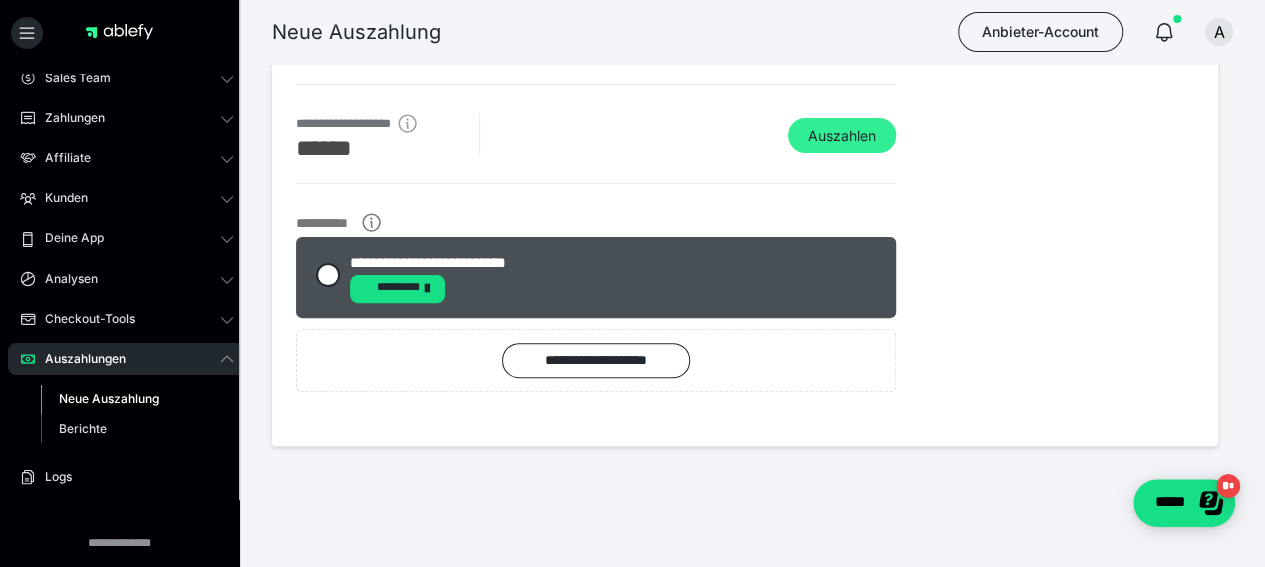 click on "Auszahlen" at bounding box center (842, 136) 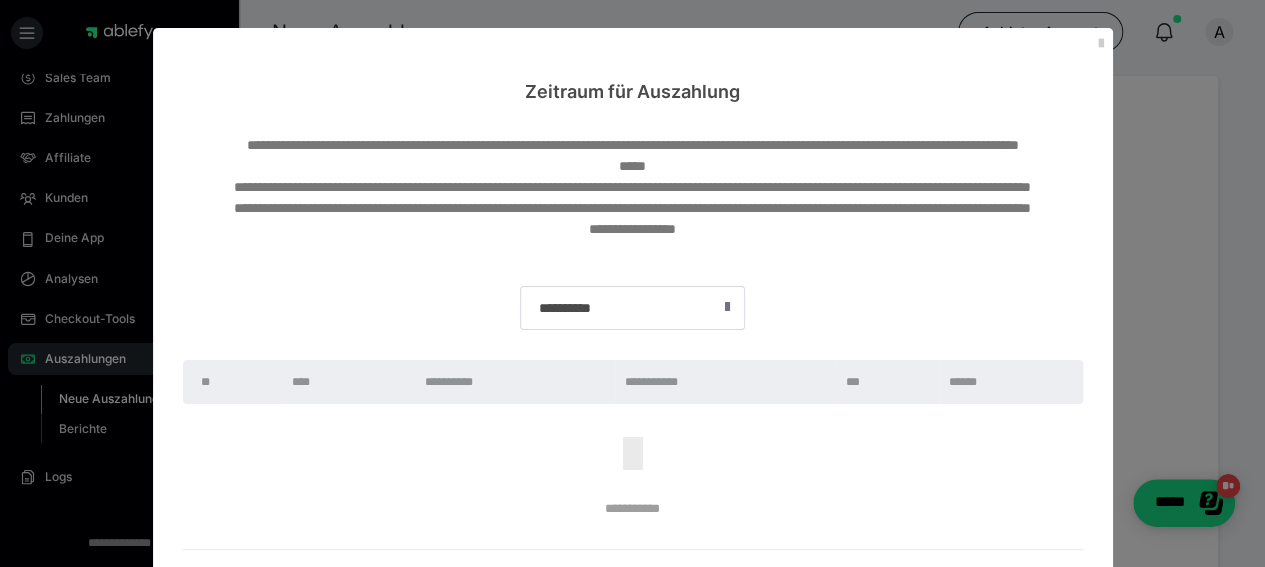 scroll, scrollTop: 173, scrollLeft: 0, axis: vertical 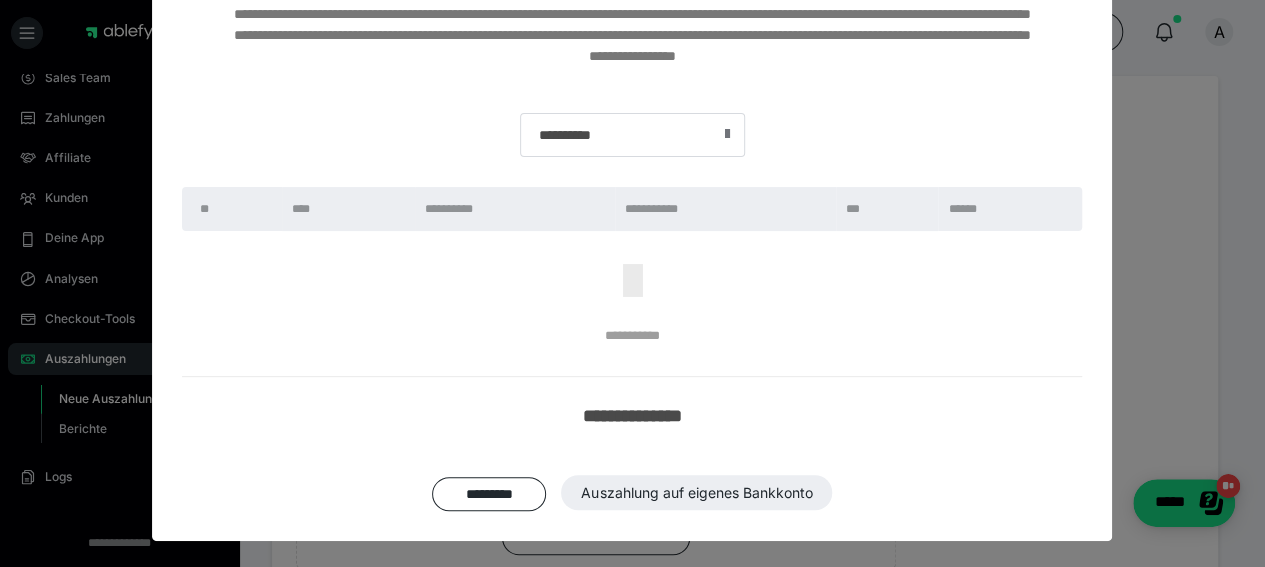 drag, startPoint x: 499, startPoint y: 470, endPoint x: 444, endPoint y: 537, distance: 86.683334 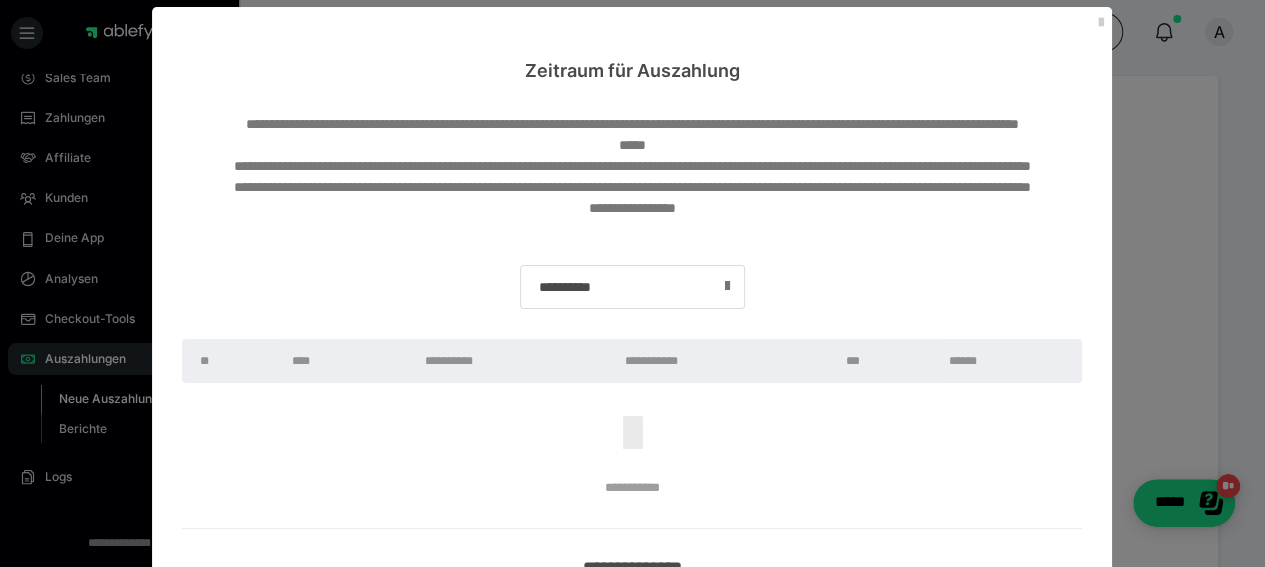 scroll, scrollTop: 0, scrollLeft: 0, axis: both 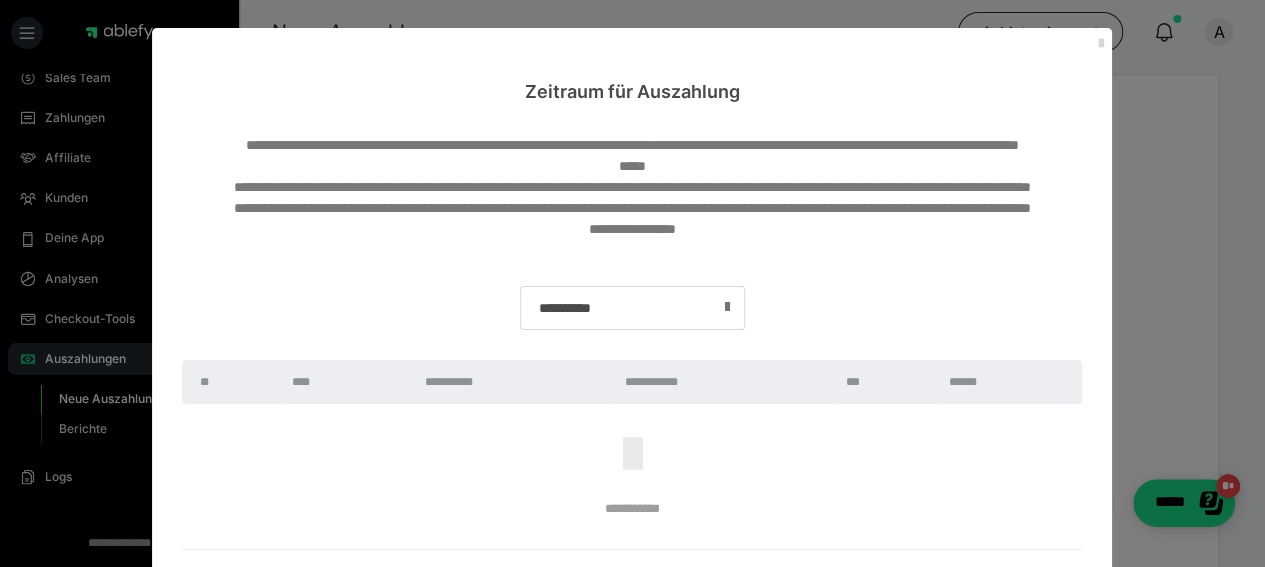 click at bounding box center (1100, 44) 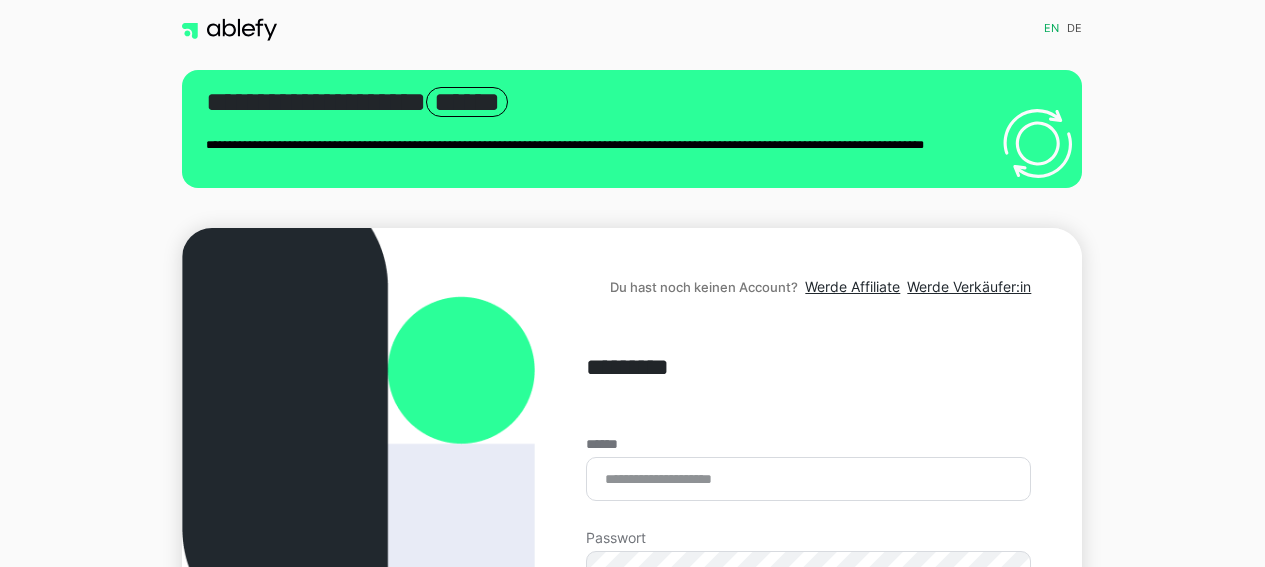 scroll, scrollTop: 0, scrollLeft: 0, axis: both 